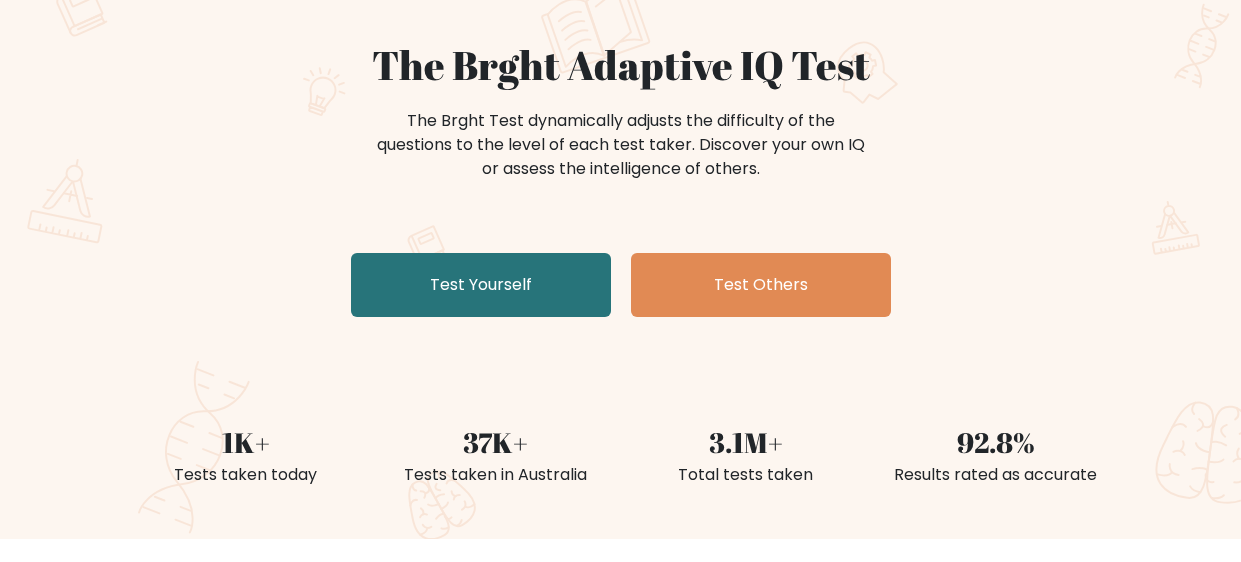 scroll, scrollTop: 166, scrollLeft: 0, axis: vertical 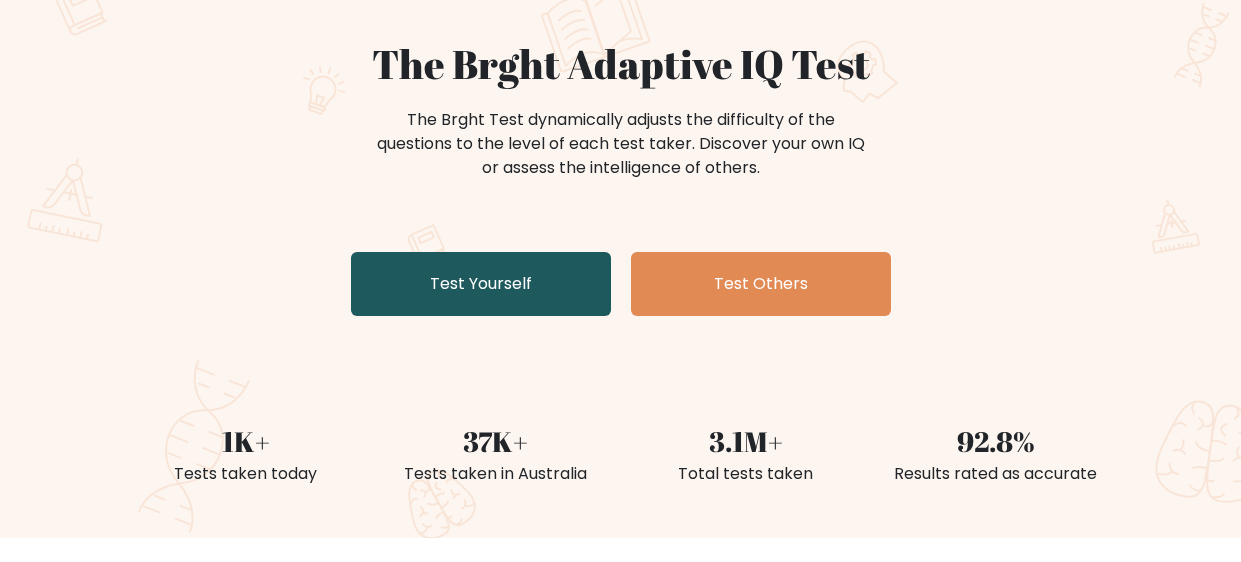 click on "Test Yourself" at bounding box center [481, 284] 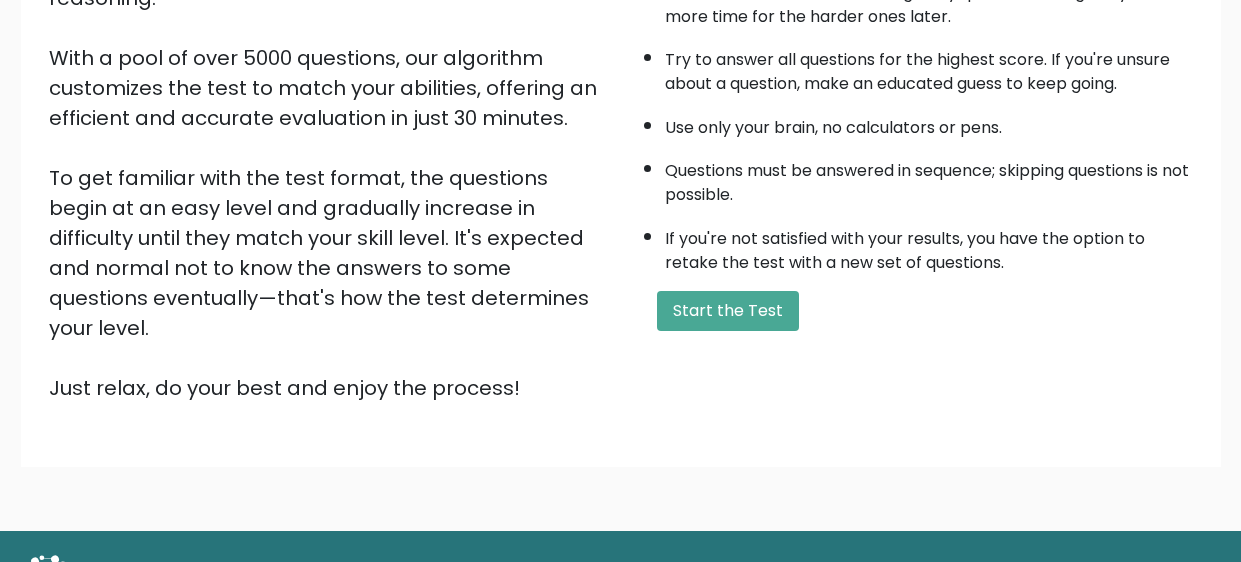 scroll, scrollTop: 324, scrollLeft: 0, axis: vertical 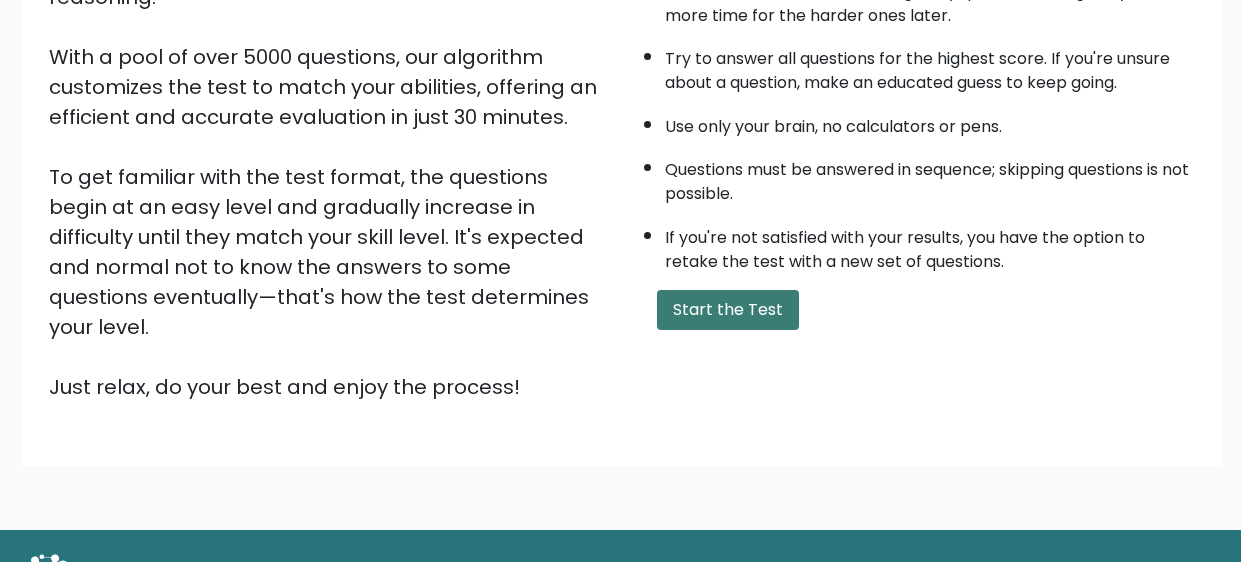 click on "Start the Test" at bounding box center (728, 310) 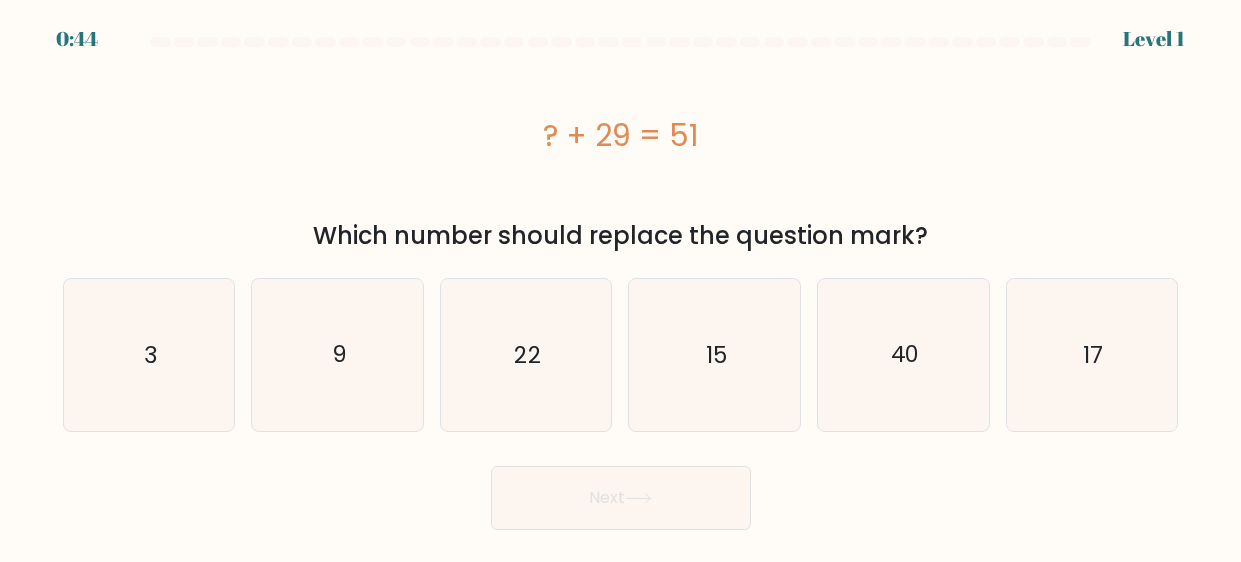 scroll, scrollTop: 0, scrollLeft: 0, axis: both 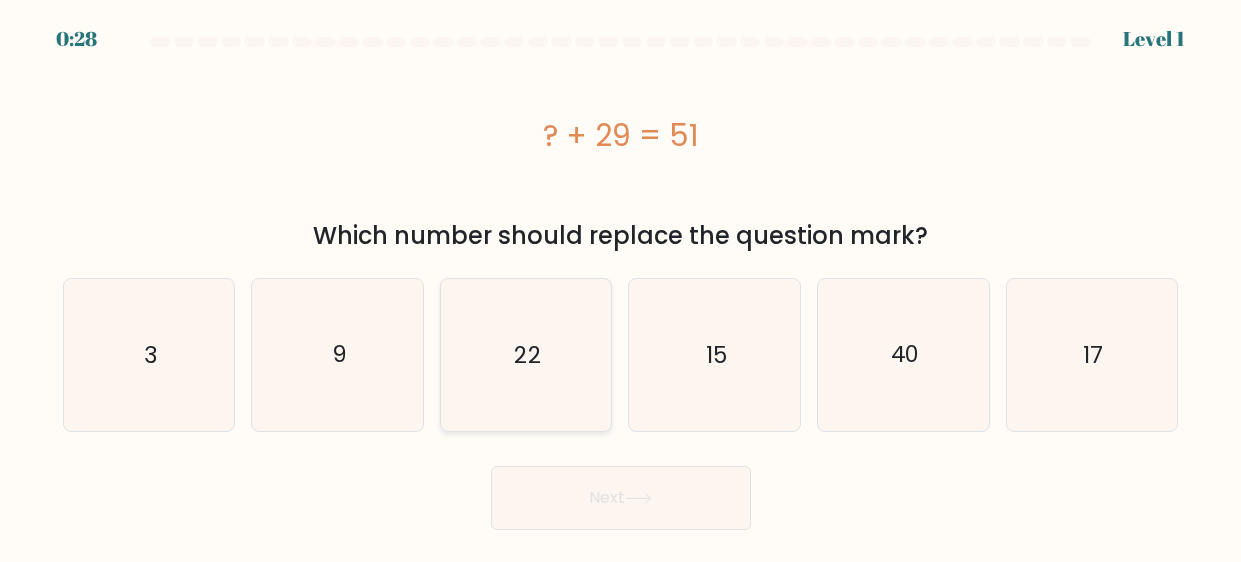 click on "22" 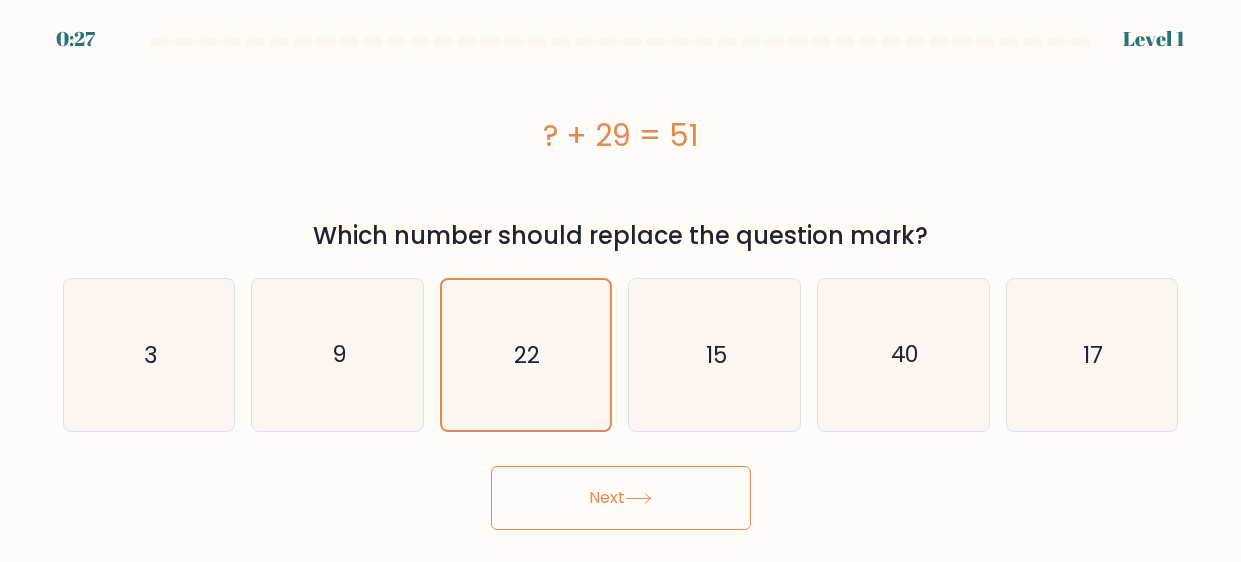 click on "Next" at bounding box center [621, 498] 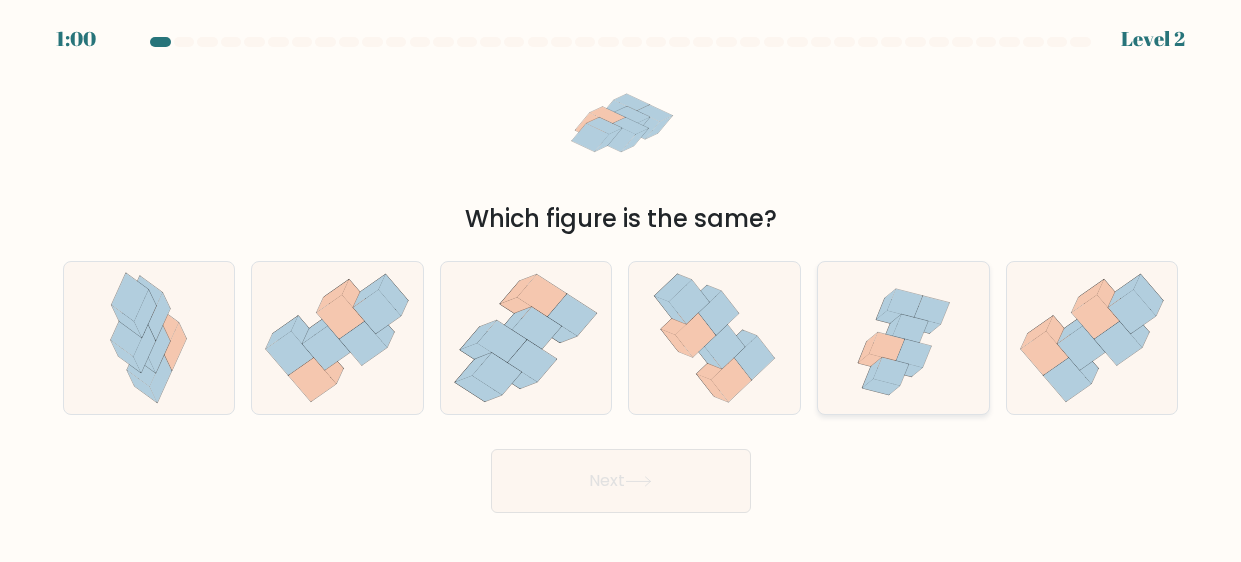 click 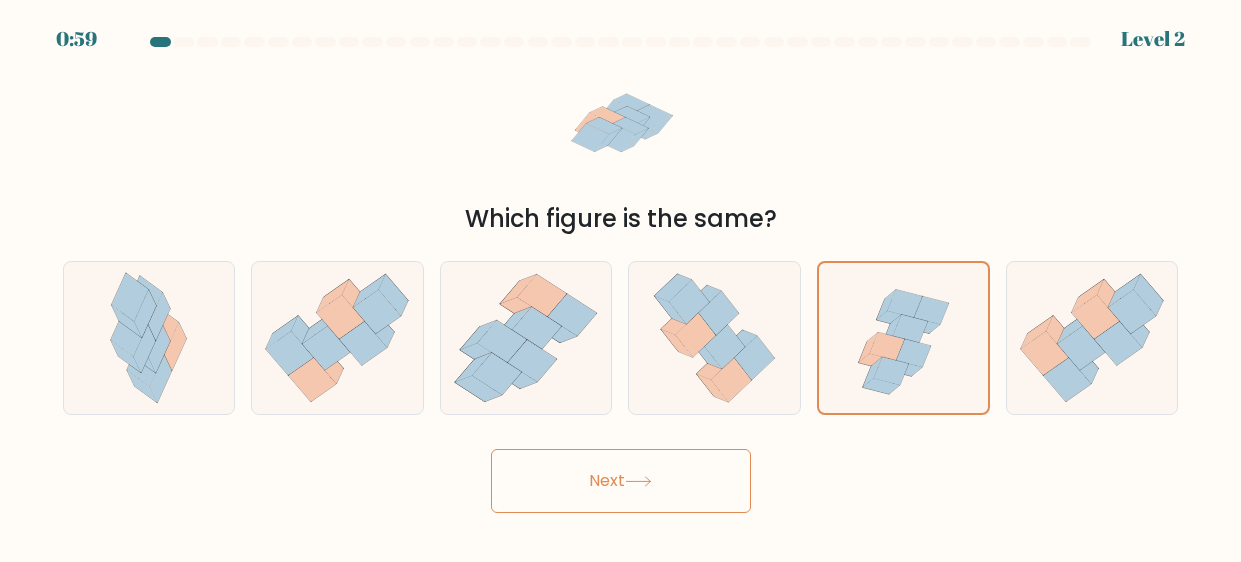 click on "Next" at bounding box center [621, 481] 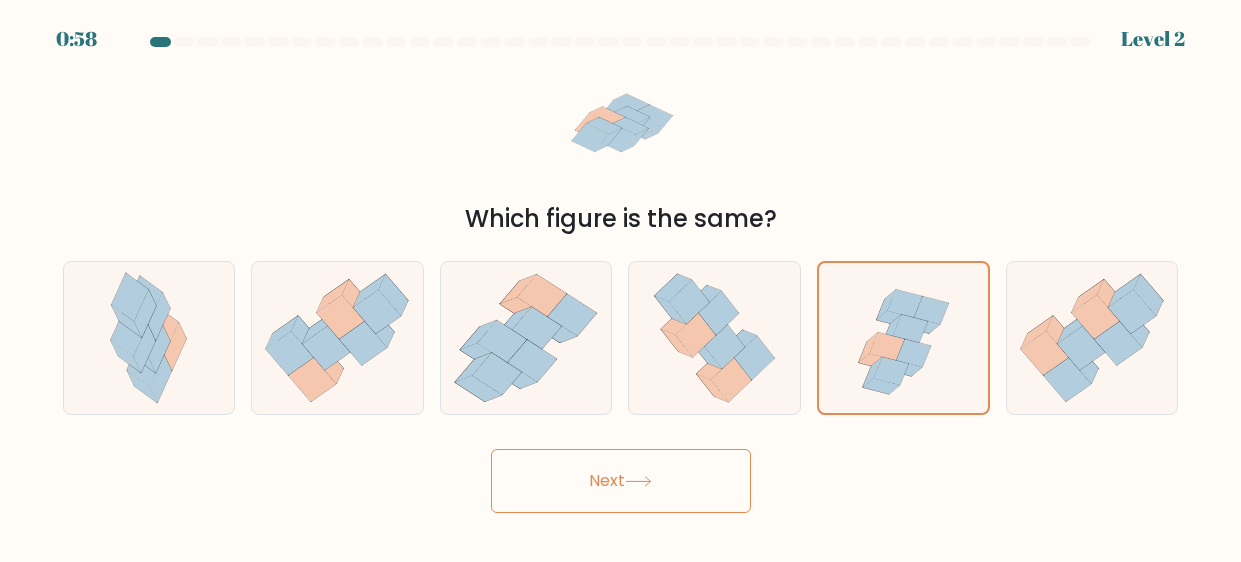 click 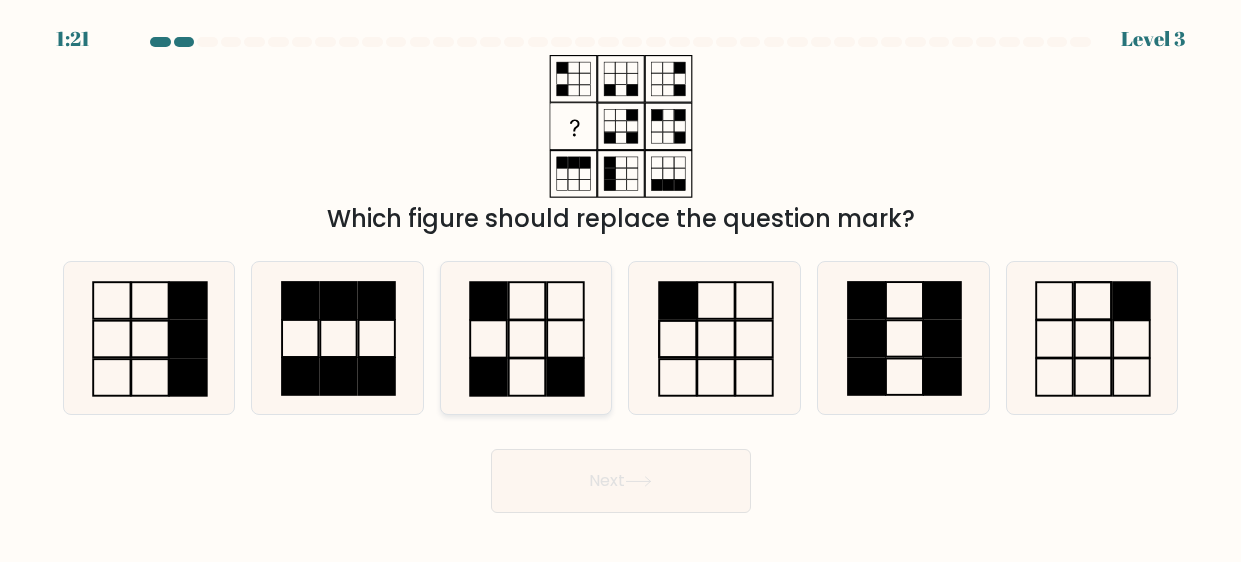click 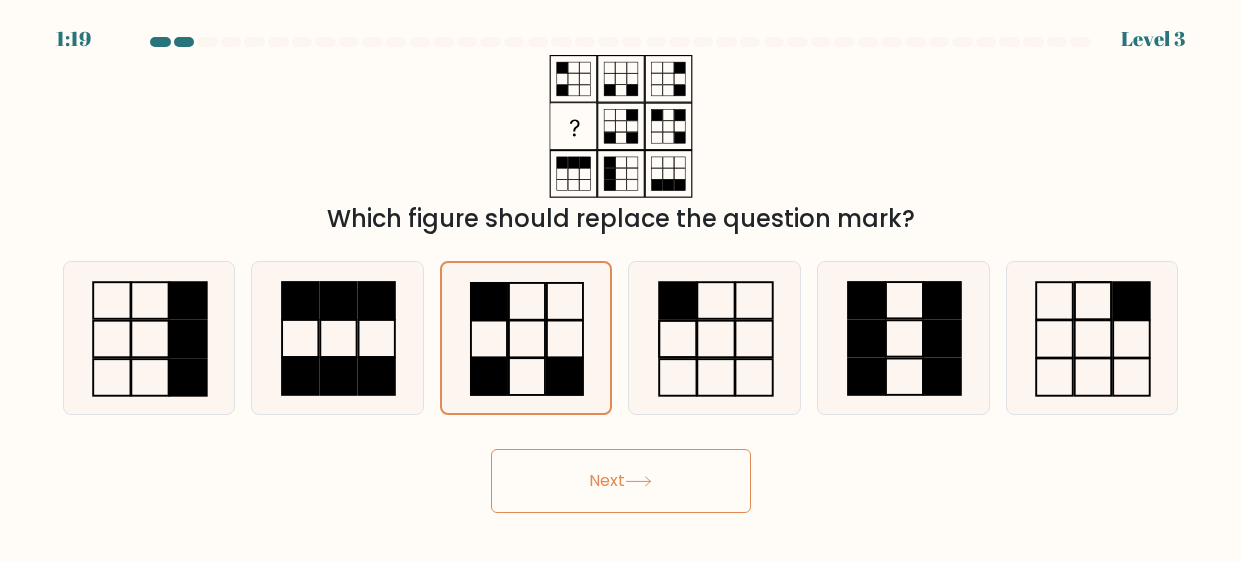 click on "Next" at bounding box center [621, 481] 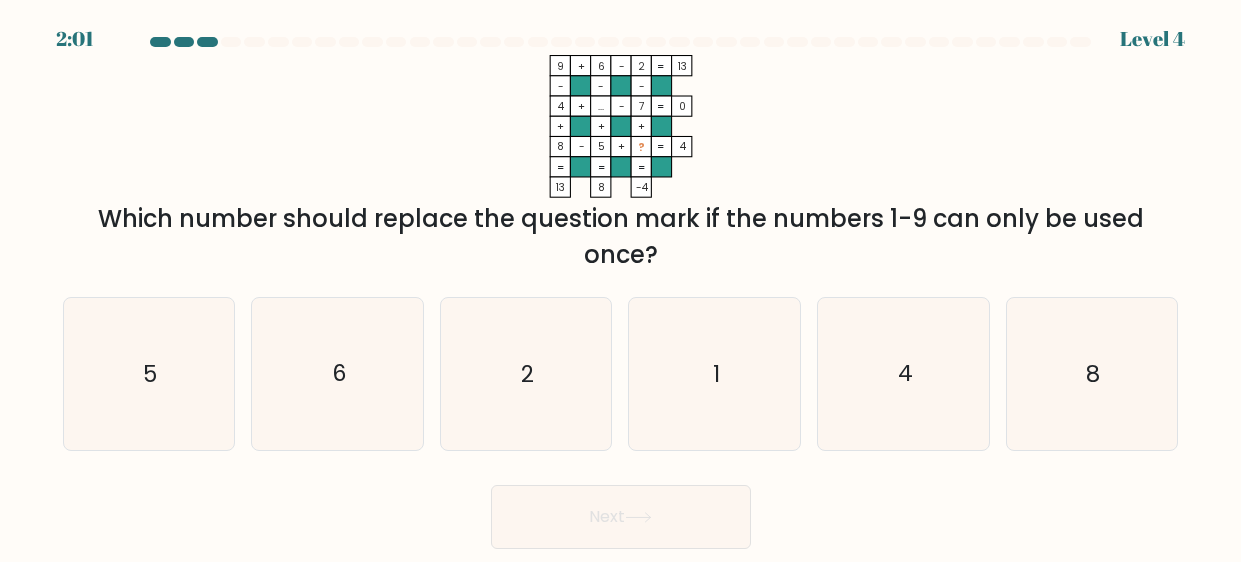click on "Next" at bounding box center [621, 512] 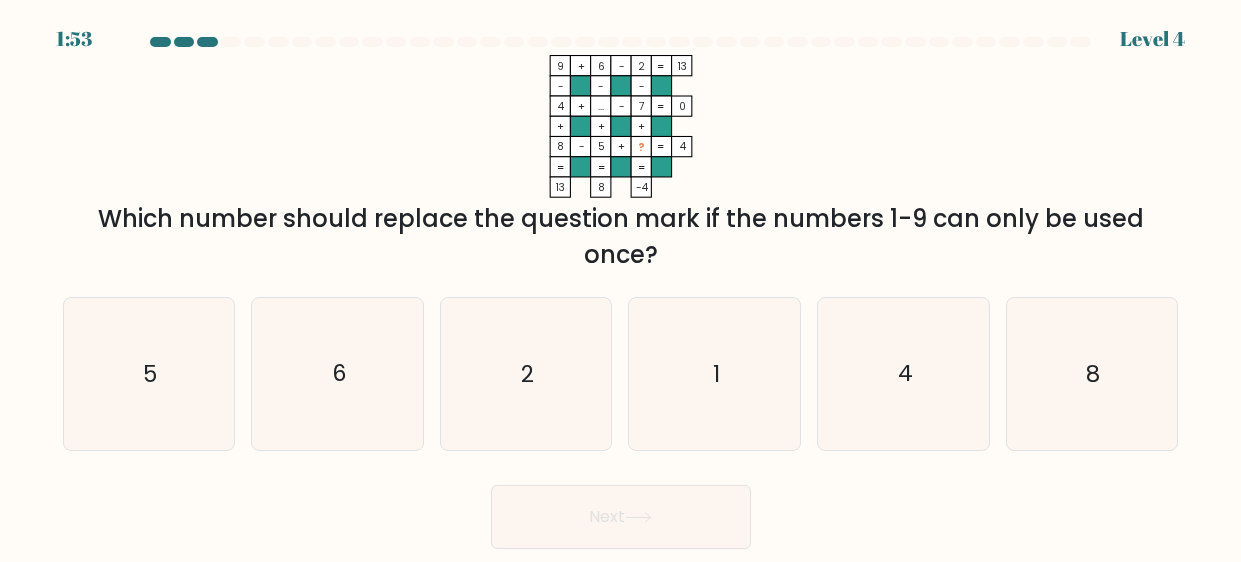 click on "Next" at bounding box center [621, 512] 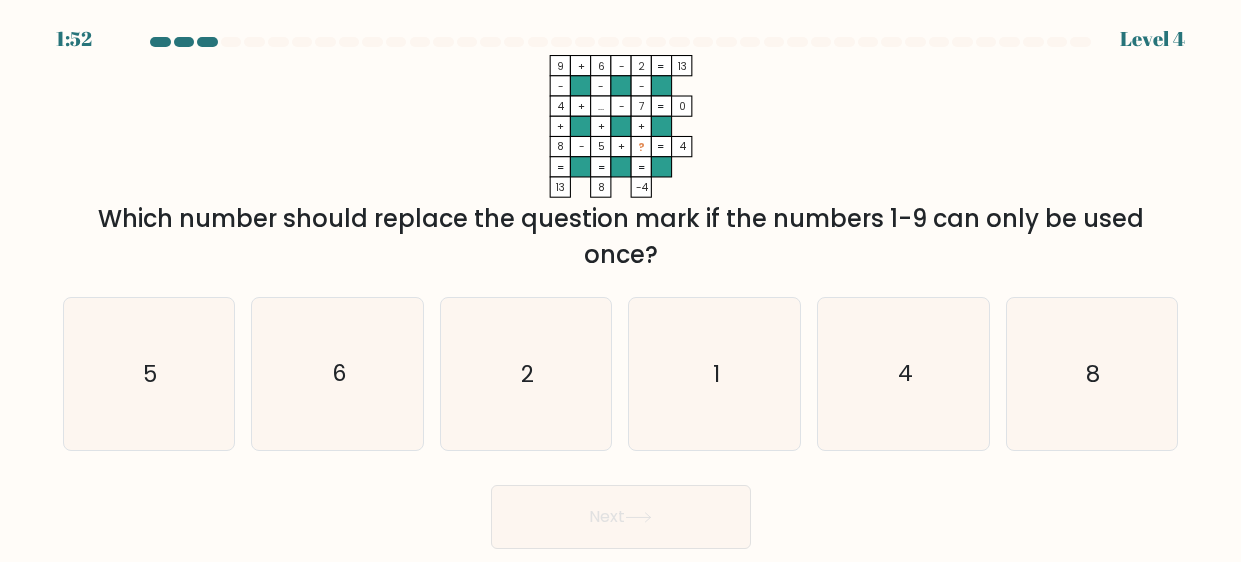 click on "Next" at bounding box center (621, 512) 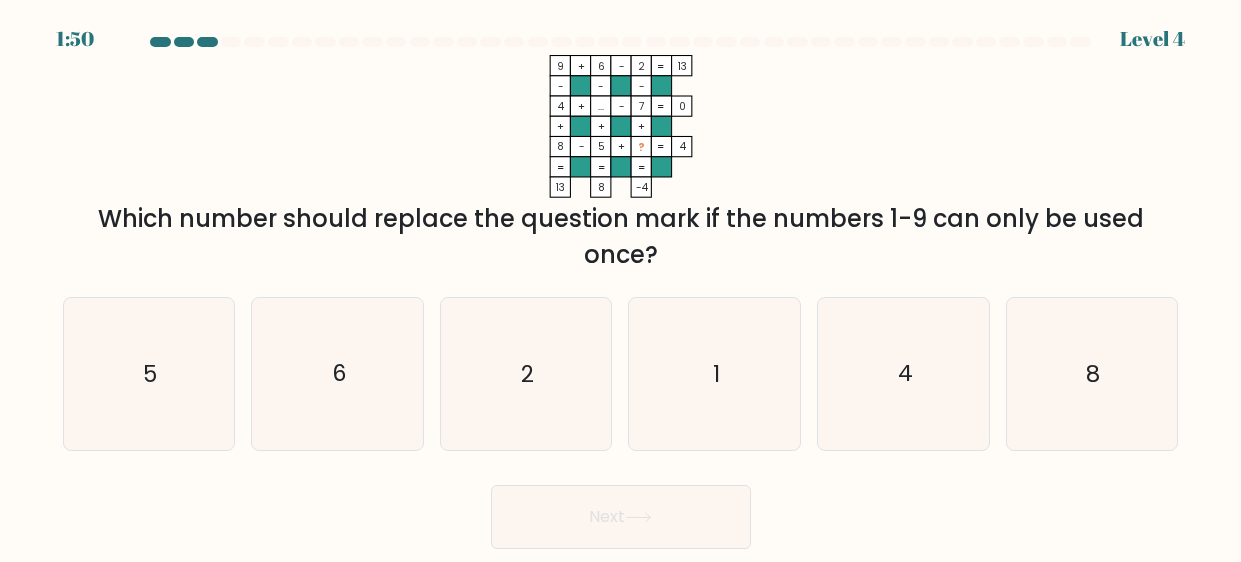 click on "[NUMBER] + [NUMBER] - [NUMBER] [NUMBER] - - - [NUMBER] + ... - [NUMBER] [NUMBER] + + + [NUMBER] - [NUMBER] + ? = [NUMBER] = = = = [NUMBER] [NUMBER] -[NUMBER] =
Which number should replace the question mark if the numbers 1-9 can only be used once?" at bounding box center [621, 164] 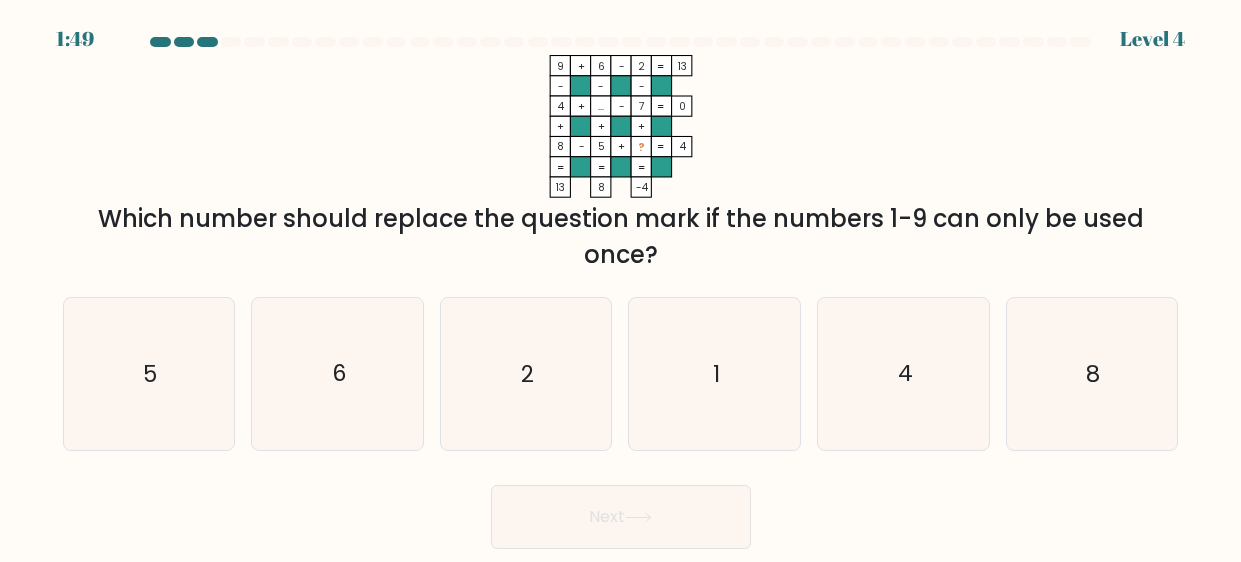 click on "[NUMBER] + [NUMBER] - [NUMBER] [NUMBER] - - - [NUMBER] + ... - [NUMBER] [NUMBER] + + + [NUMBER] - [NUMBER] + ? = [NUMBER] = = = = [NUMBER] [NUMBER] -[NUMBER] =
Which number should replace the question mark if the numbers 1-9 can only be used once?" at bounding box center (621, 164) 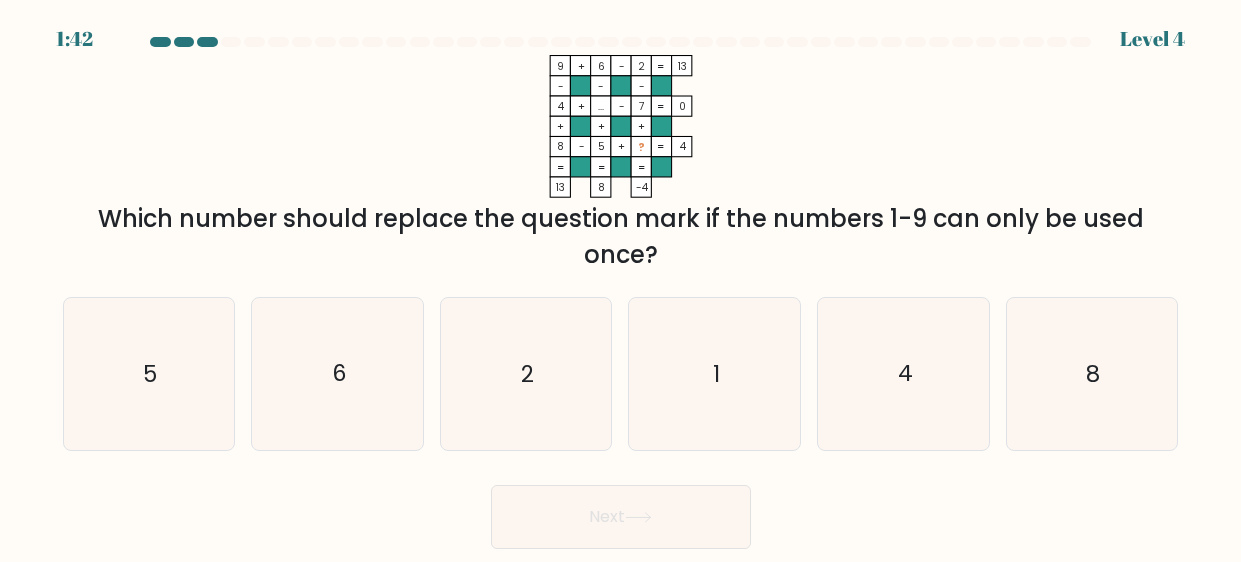 click on "..." 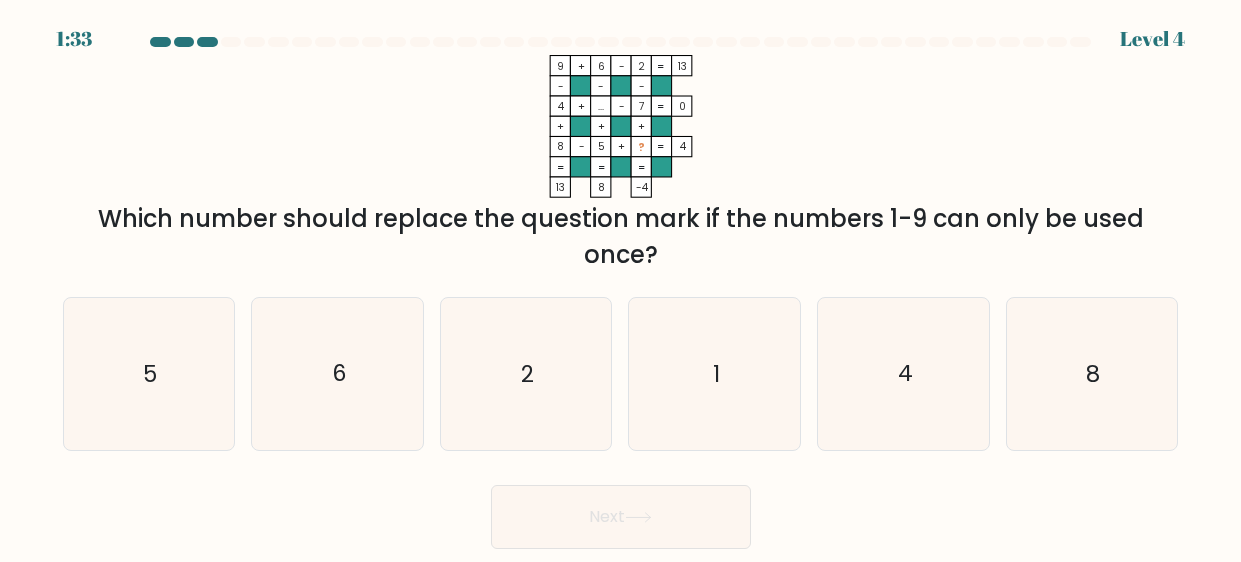 click on "+" 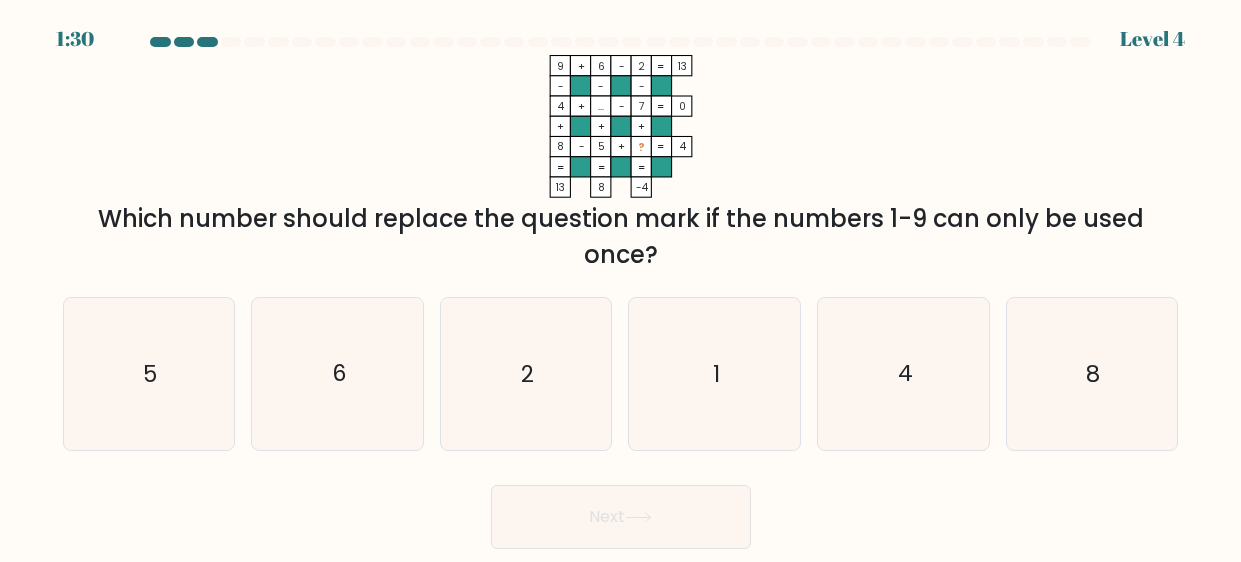 click 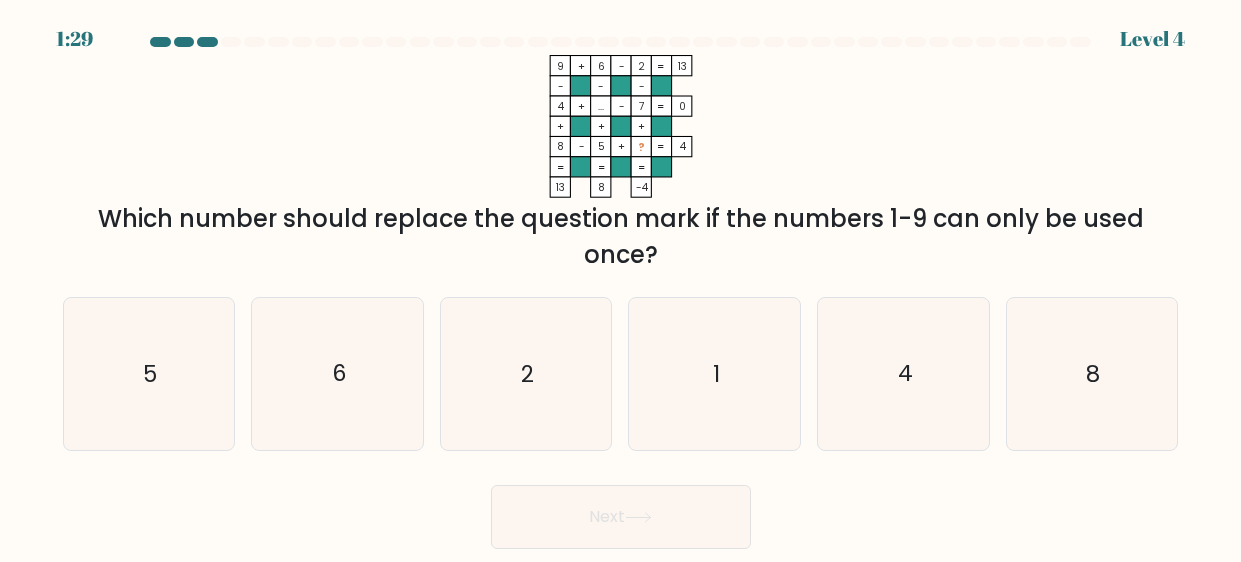 click 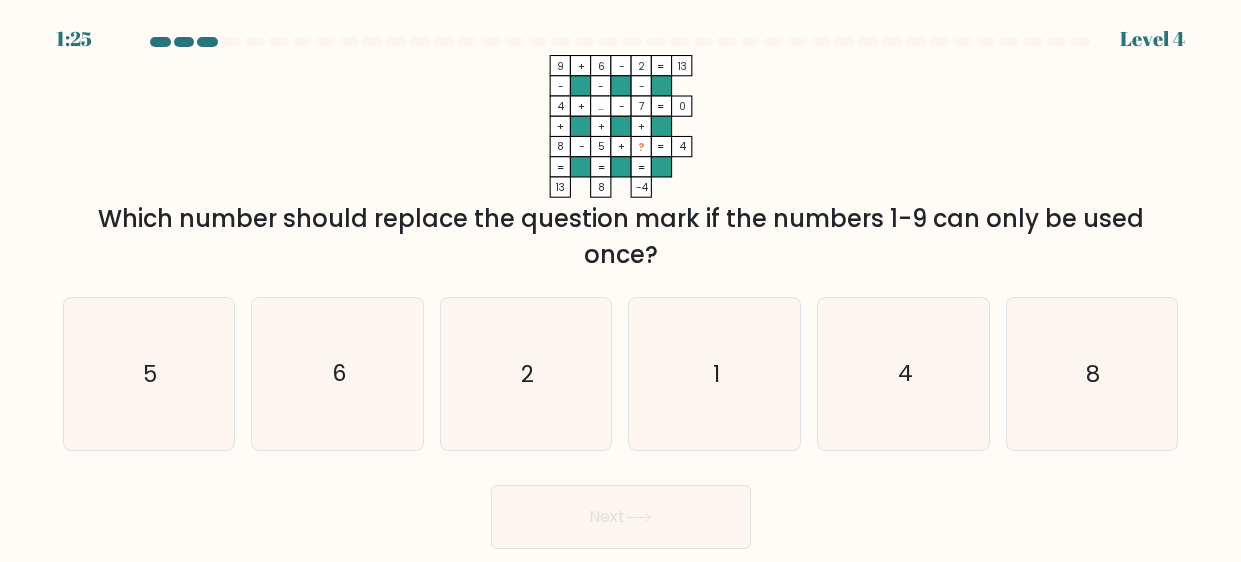 click 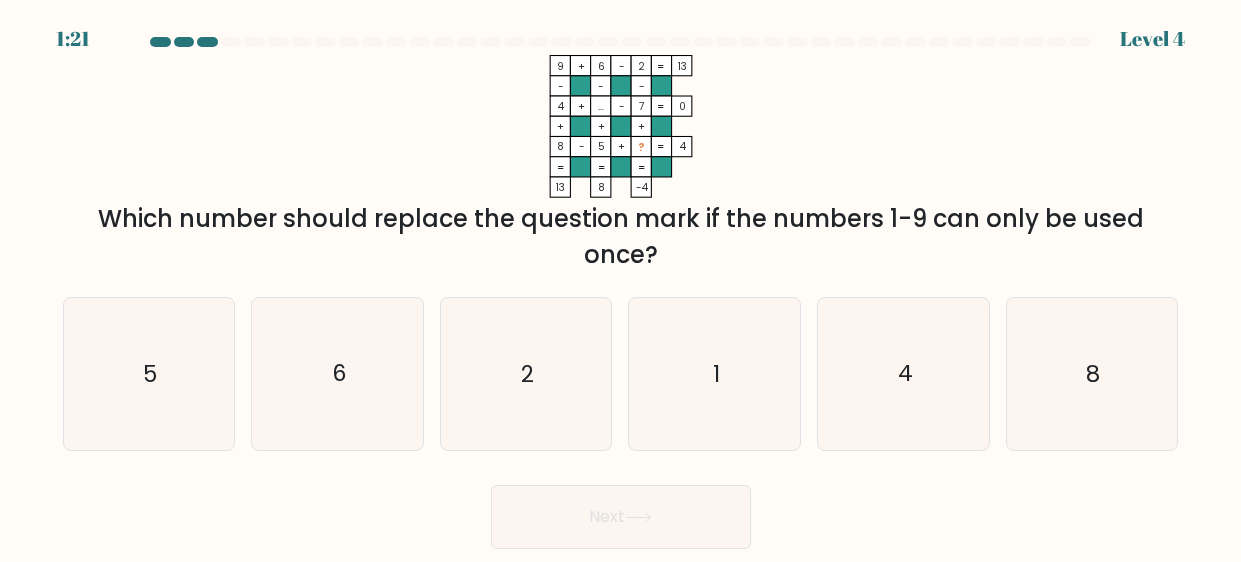 click 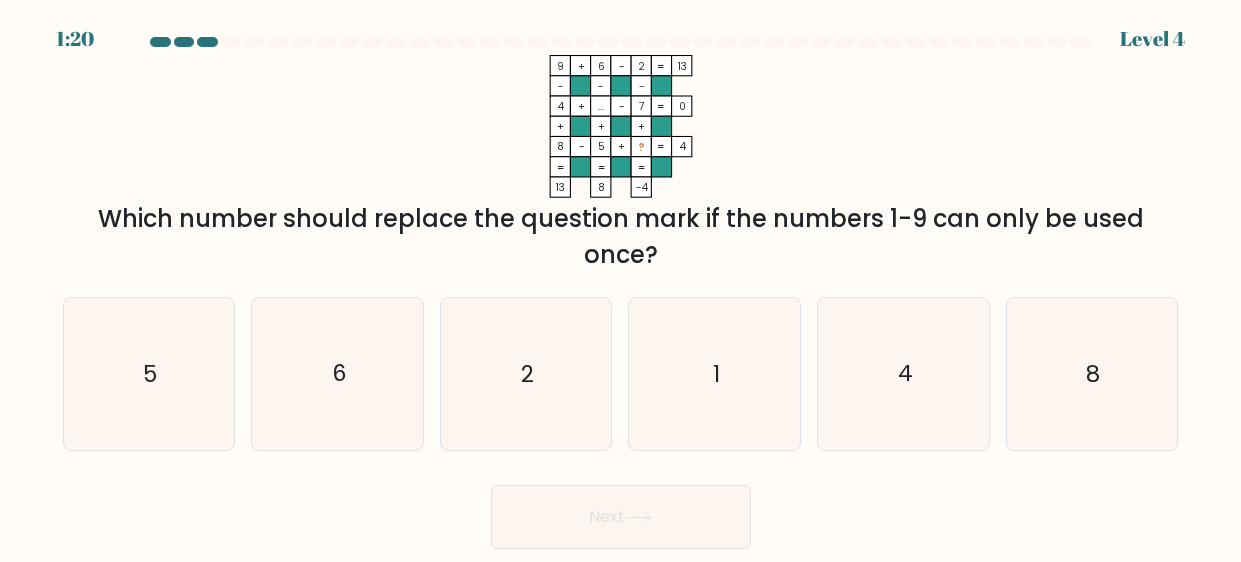 click 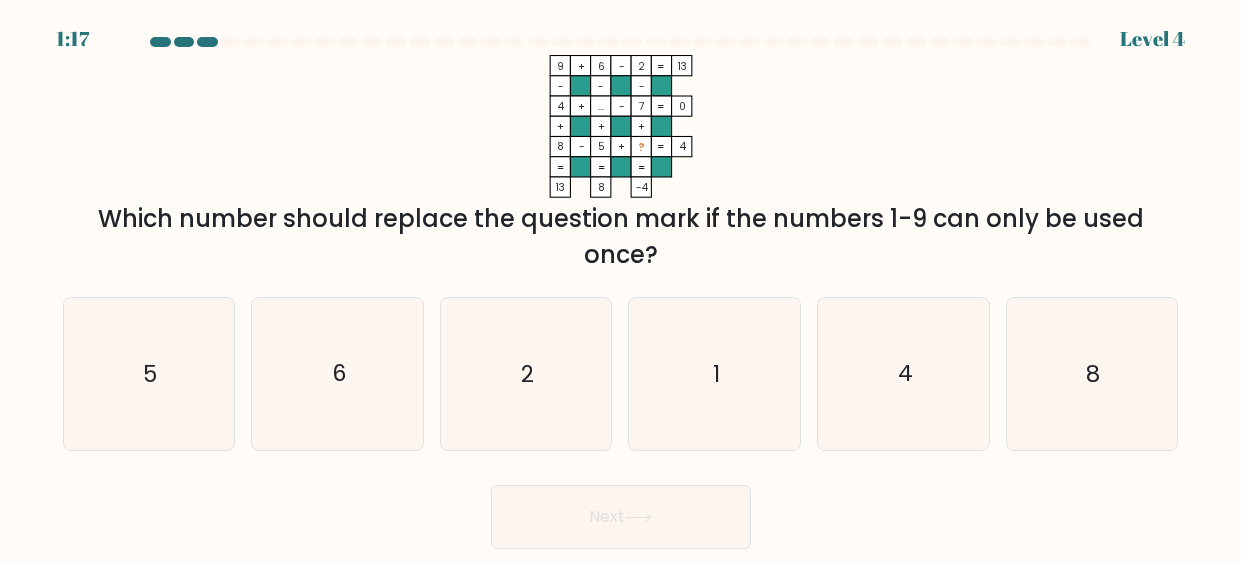 click 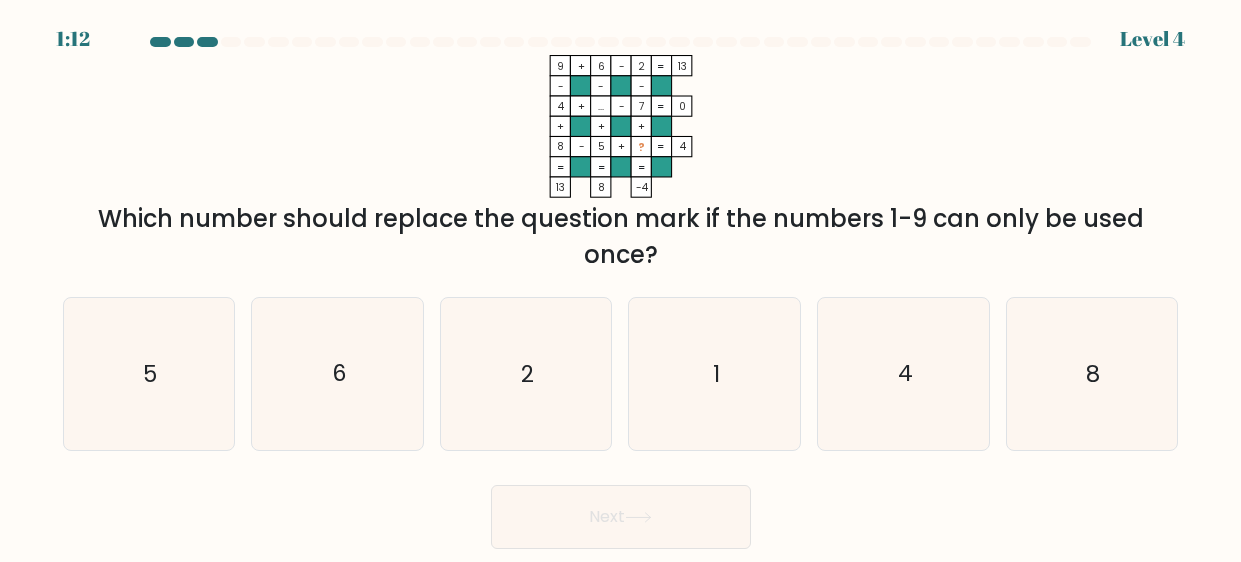 click 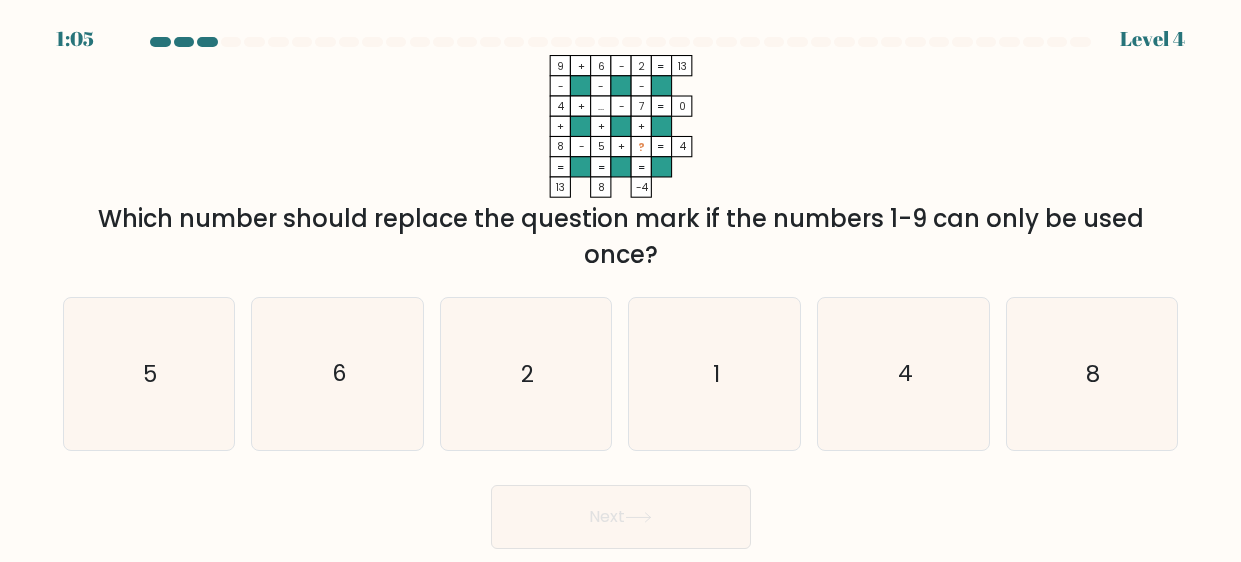 click on "[NUMBER] + [NUMBER] - [NUMBER] [NUMBER] - - - [NUMBER] + ... - [NUMBER] [NUMBER] + + + [NUMBER] - [NUMBER] + ? = [NUMBER] = = = = [NUMBER] [NUMBER] -[NUMBER] =" 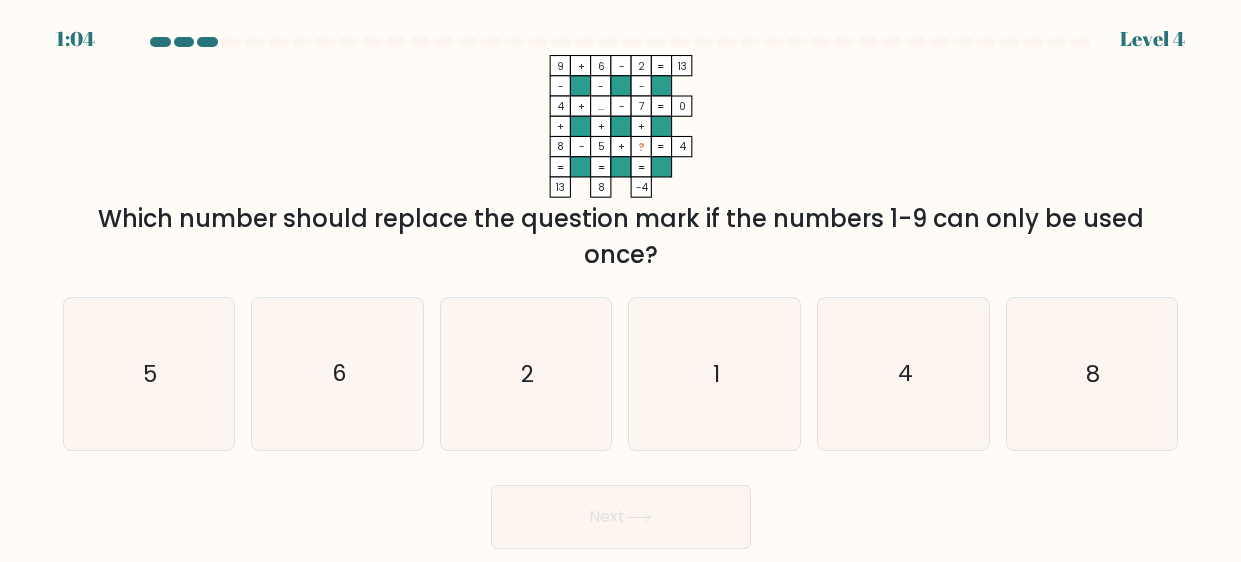 click on "..." 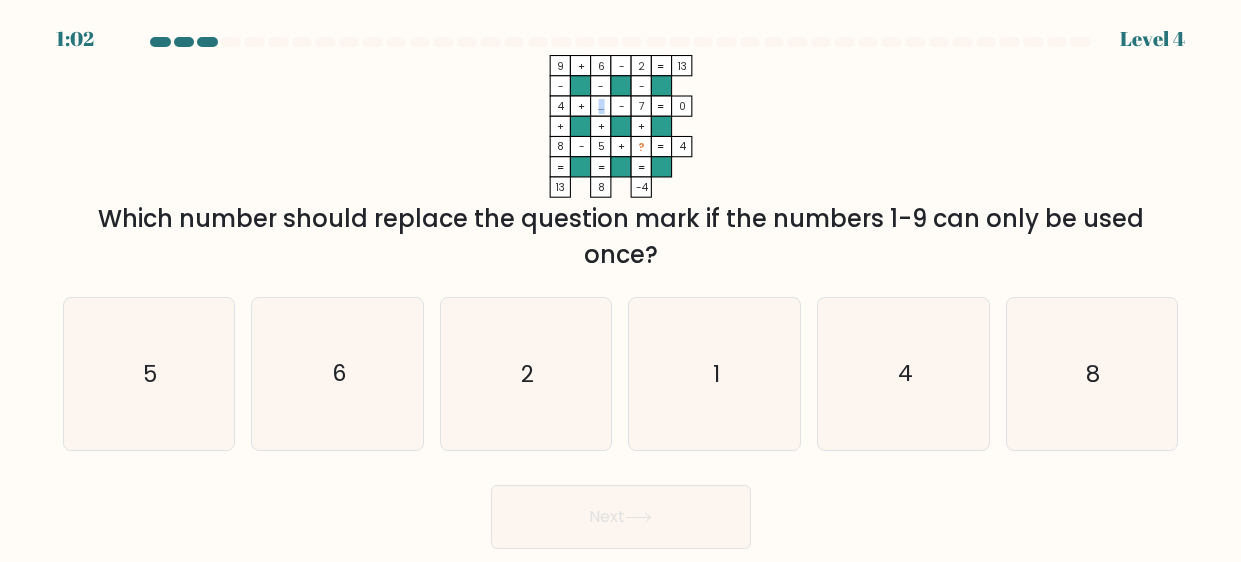 click on "..." 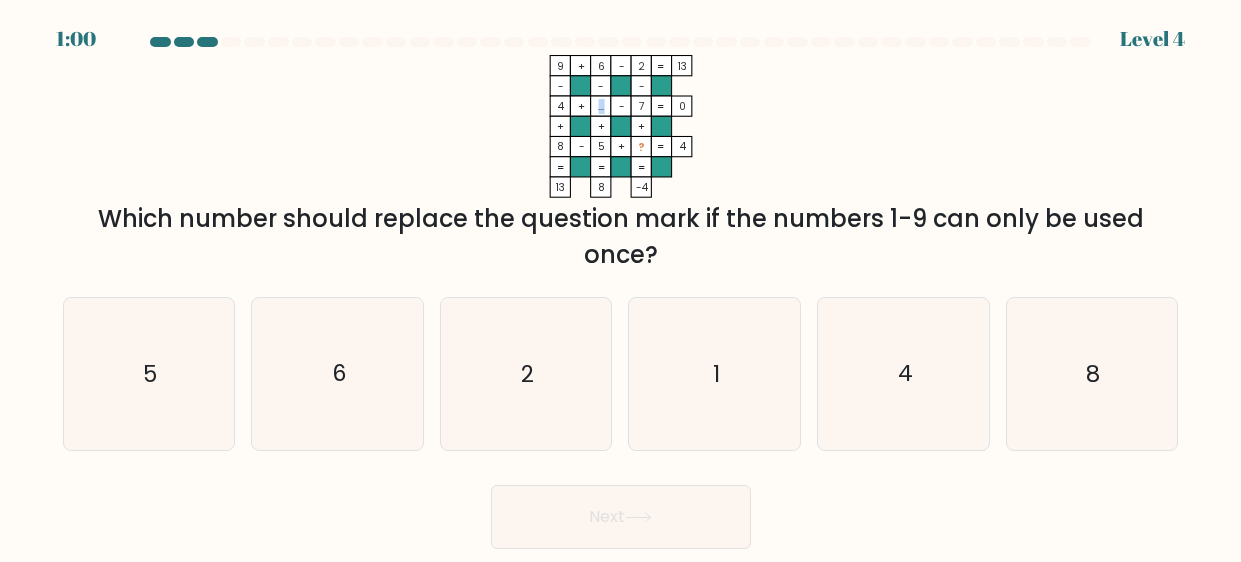 click on "[NUMBER] + [NUMBER] - [NUMBER] [NUMBER] - - - [NUMBER] + ... - [NUMBER] [NUMBER] + + + [NUMBER] - [NUMBER] + ? = [NUMBER] = = = = [NUMBER] [NUMBER] -[NUMBER] =" 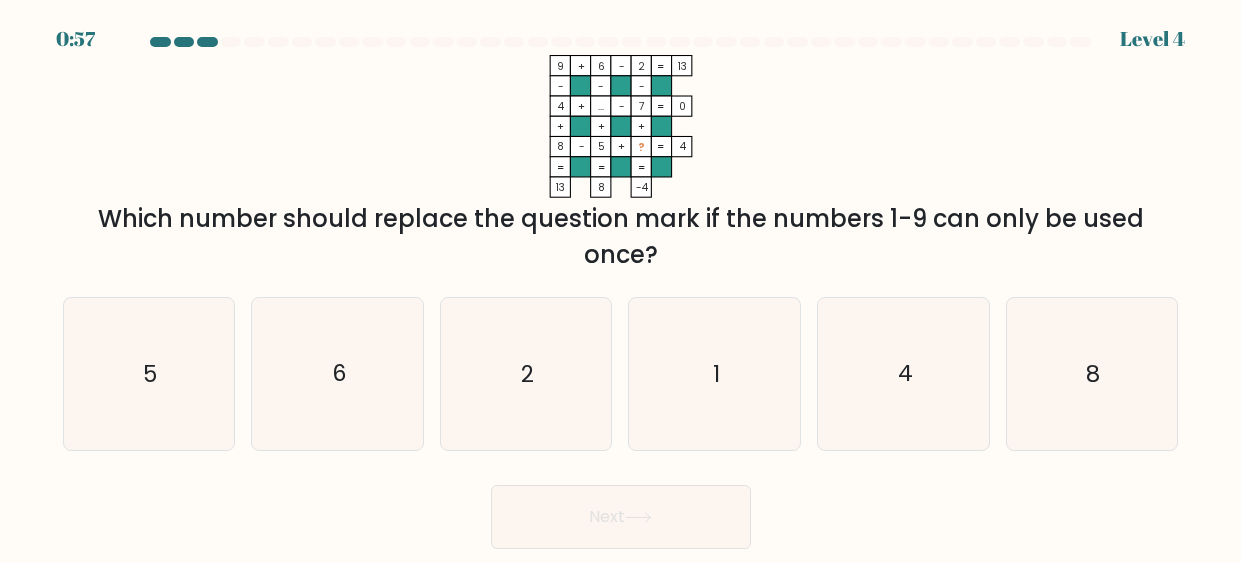click on "Which number should replace the question mark if the numbers 1-9 can only be used once?" at bounding box center (621, 237) 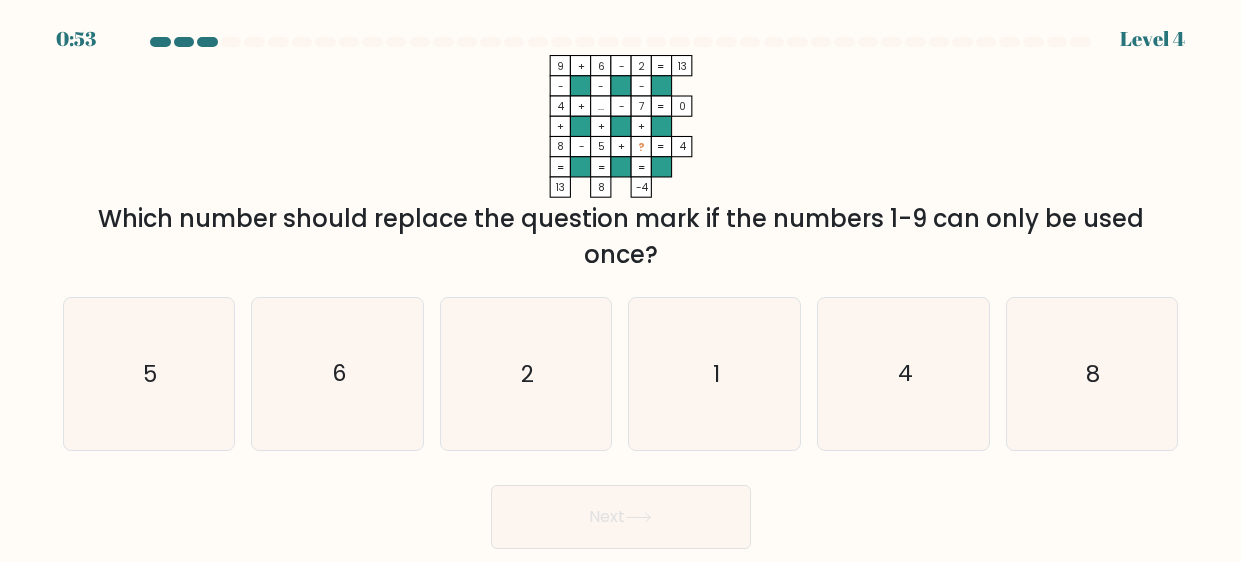 click on "[NUMBER] + [NUMBER] - [NUMBER] [NUMBER] - - - [NUMBER] + ... - [NUMBER] [NUMBER] + + + [NUMBER] - [NUMBER] + ? = [NUMBER] = = = = [NUMBER] [NUMBER] -[NUMBER] =
Which number should replace the question mark if the numbers 1-9 can only be used once?" at bounding box center (621, 164) 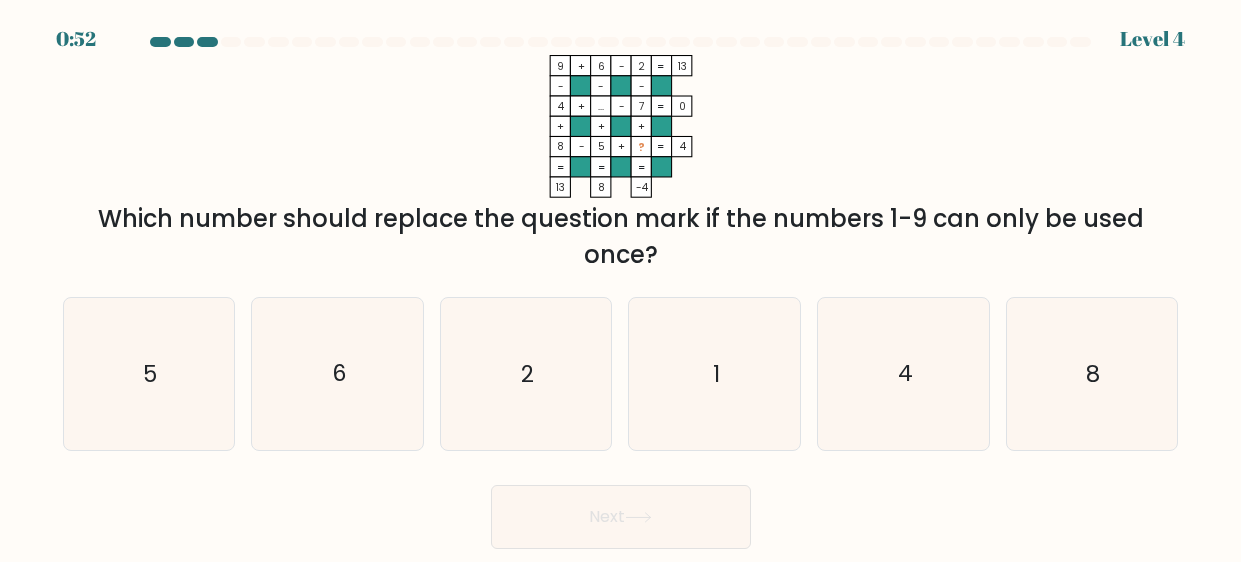 click on "[NUMBER] + [NUMBER] - [NUMBER] [NUMBER] - - - [NUMBER] + ... - [NUMBER] [NUMBER] + + + [NUMBER] - [NUMBER] + ? = [NUMBER] = = = = [NUMBER] [NUMBER] -[NUMBER] =
Which number should replace the question mark if the numbers 1-9 can only be used once?" at bounding box center [621, 164] 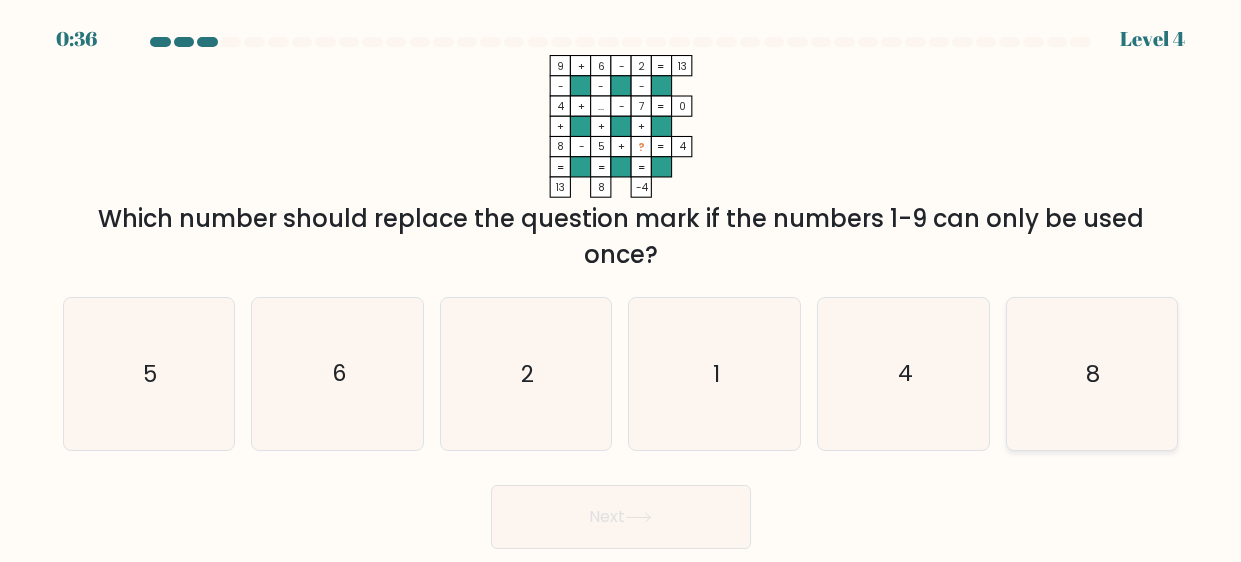 click on "8" 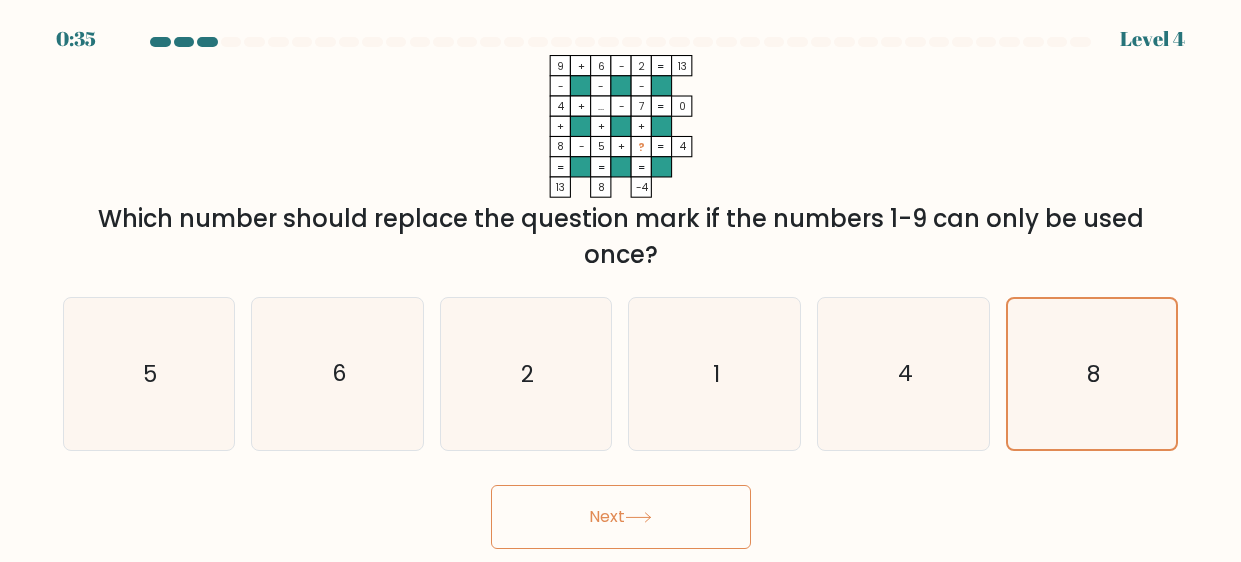 click on "Next" at bounding box center [621, 517] 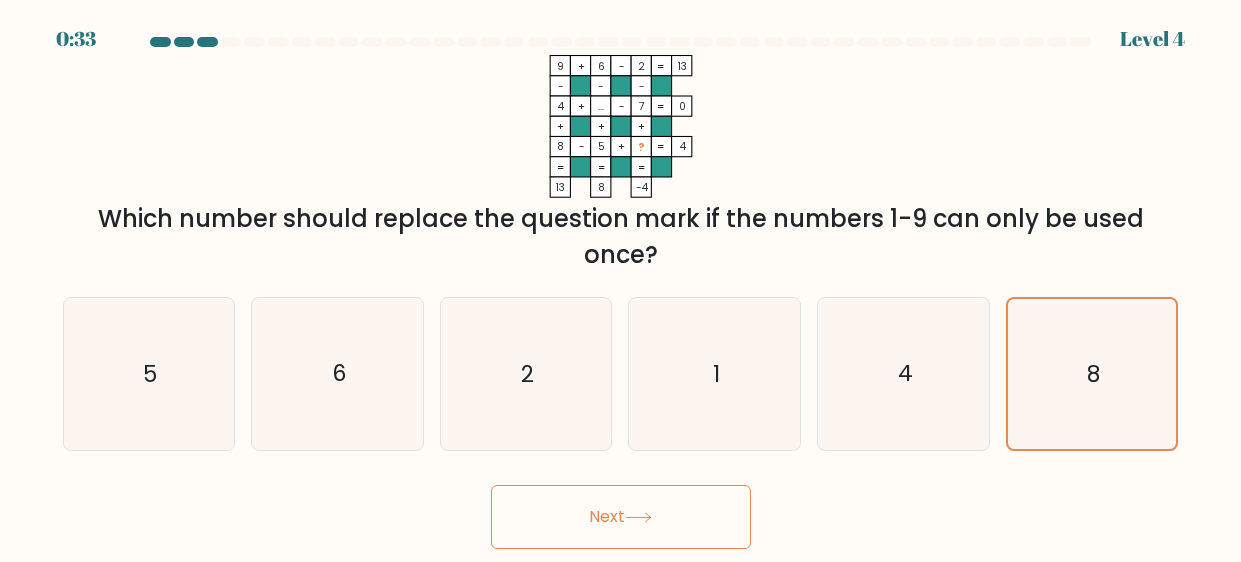 click on "Next" at bounding box center [621, 517] 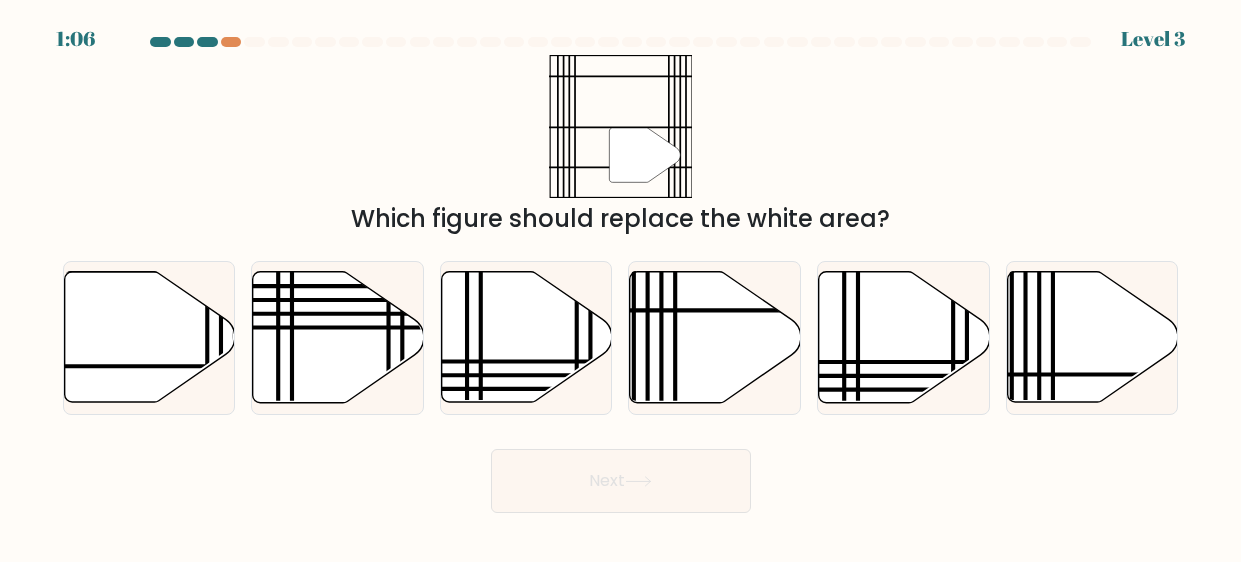 click on ""
Which figure should replace the white area?" at bounding box center (621, 146) 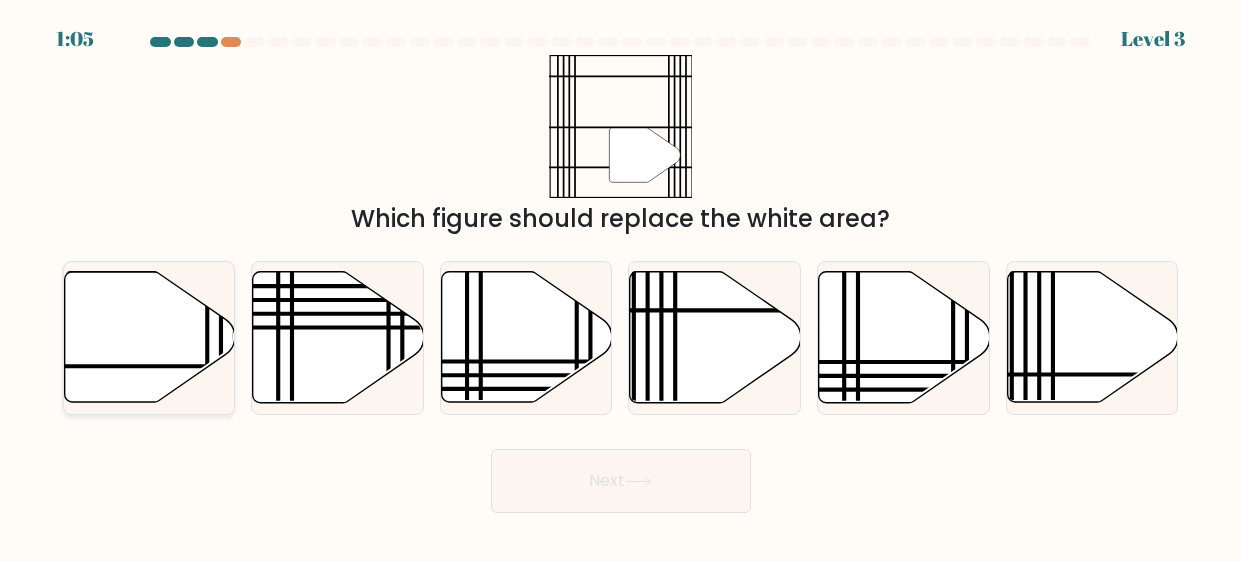 click 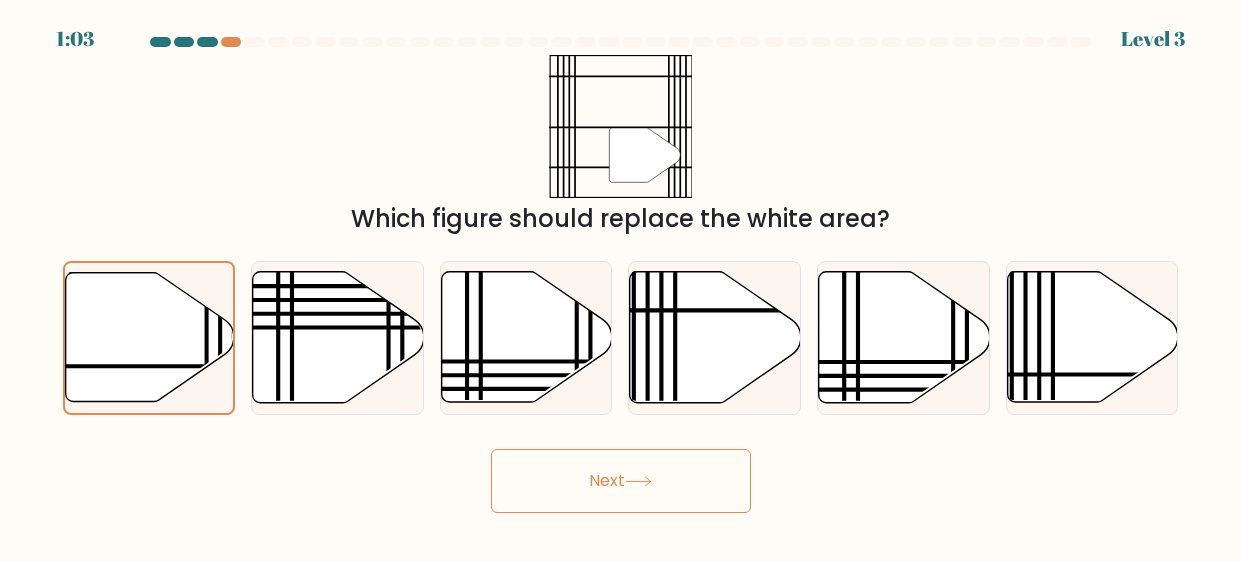 click on "Next" at bounding box center (621, 481) 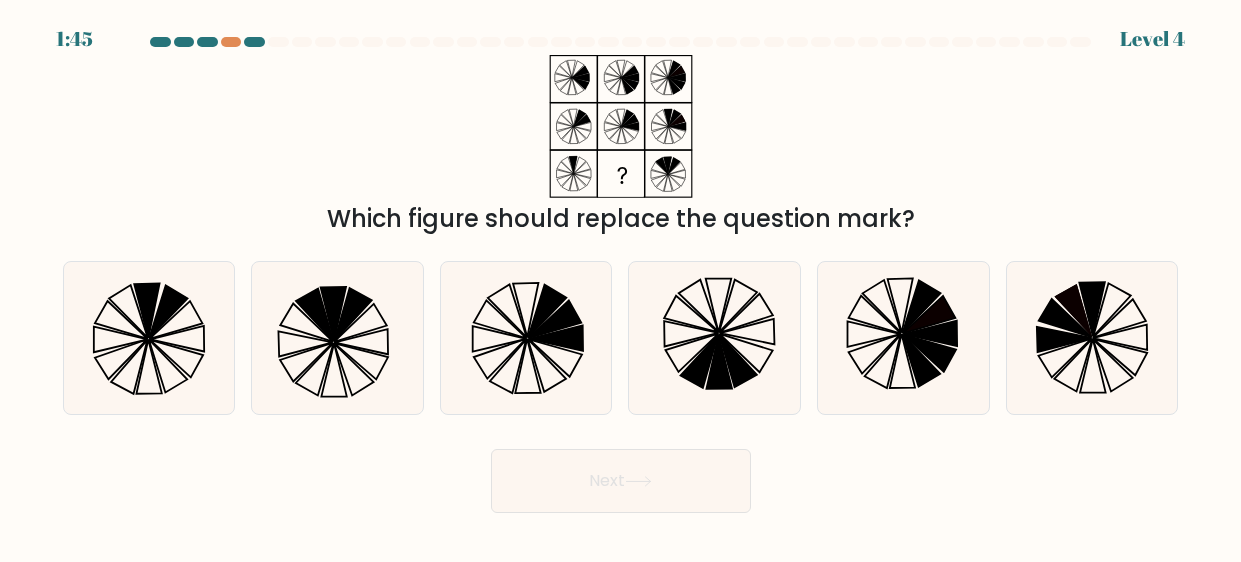 click on "Next" at bounding box center (621, 476) 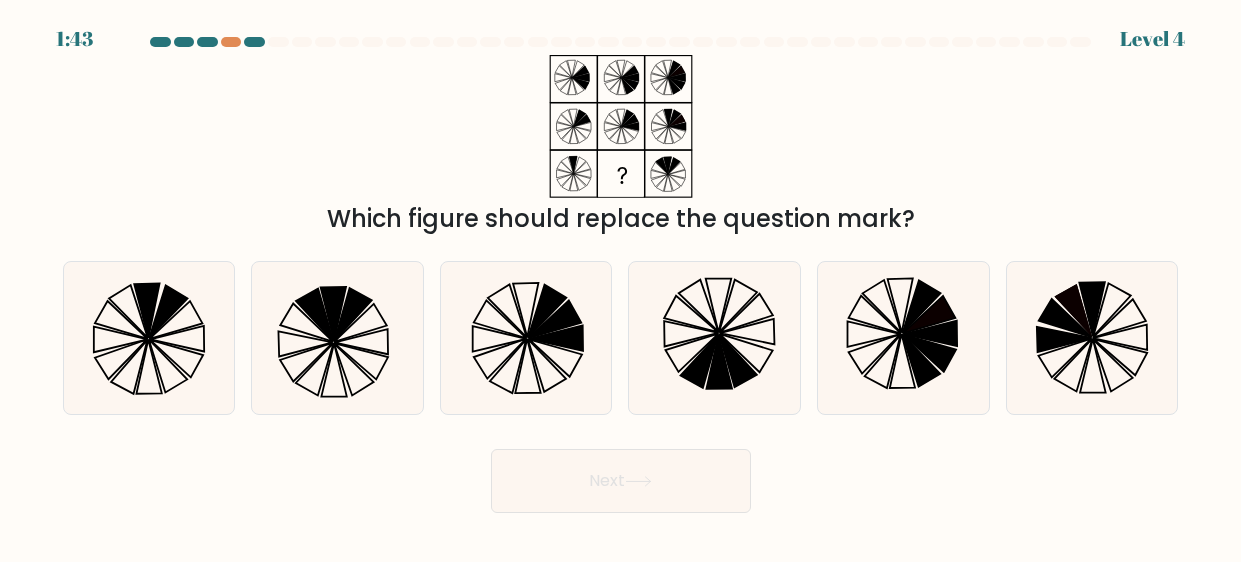 click on "Next" at bounding box center [621, 476] 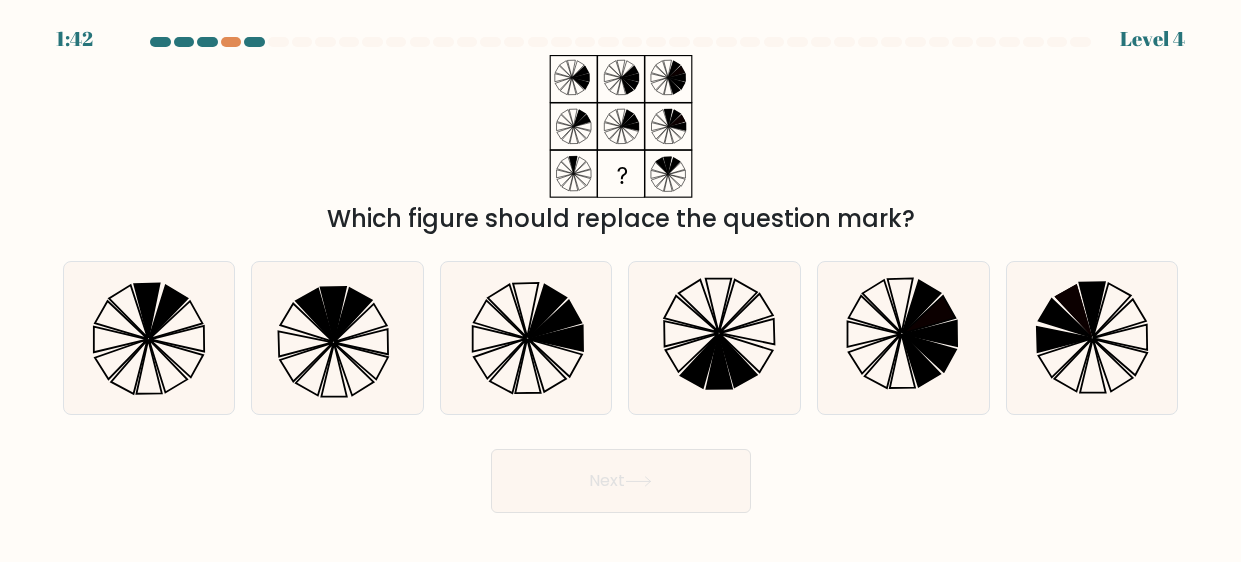 click on "Next" at bounding box center (621, 476) 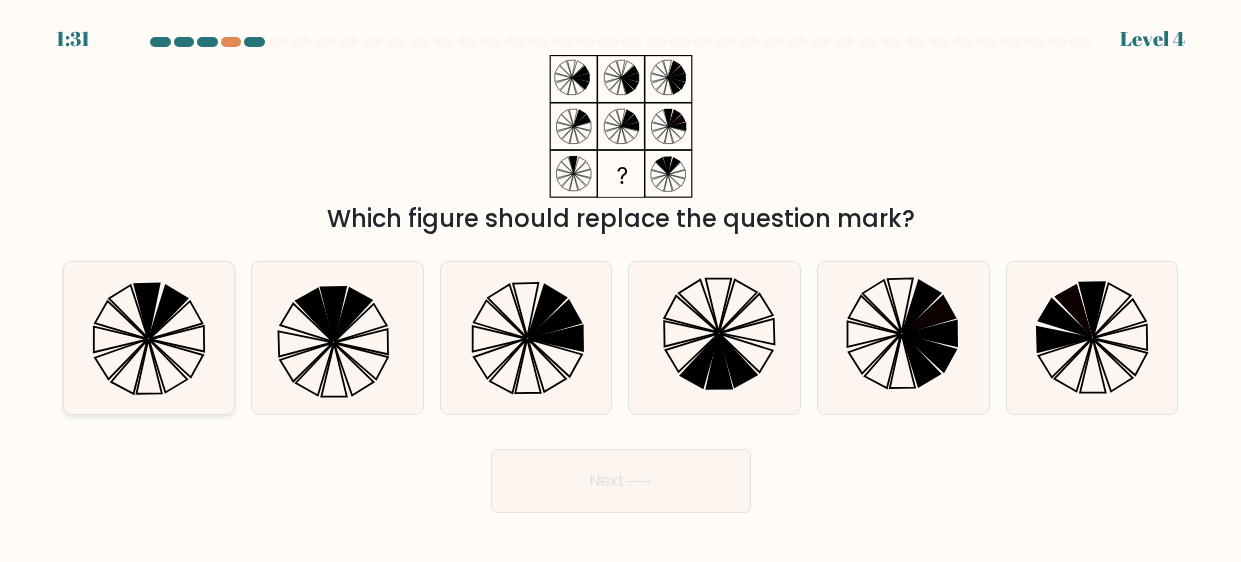 click 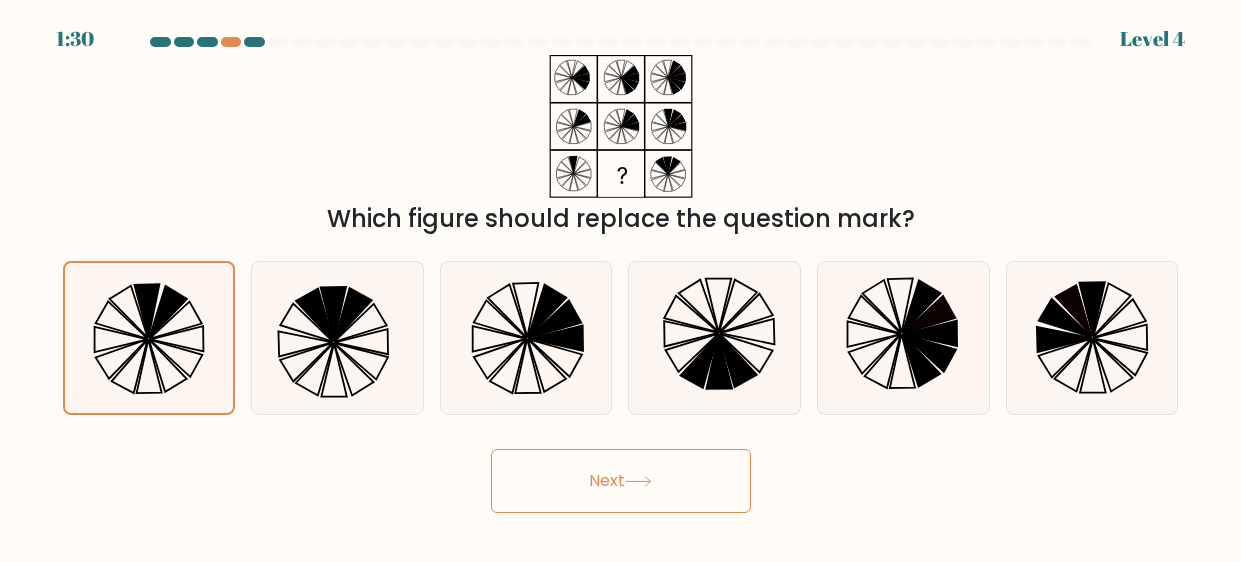 click on "Next" at bounding box center (621, 481) 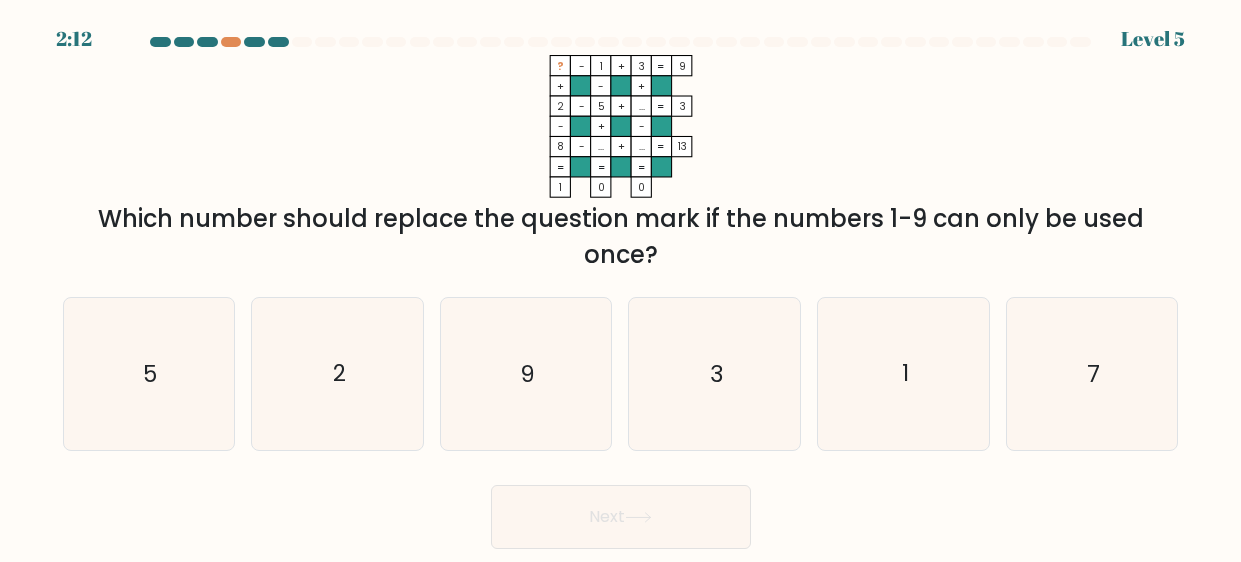 click on "Next" at bounding box center [621, 512] 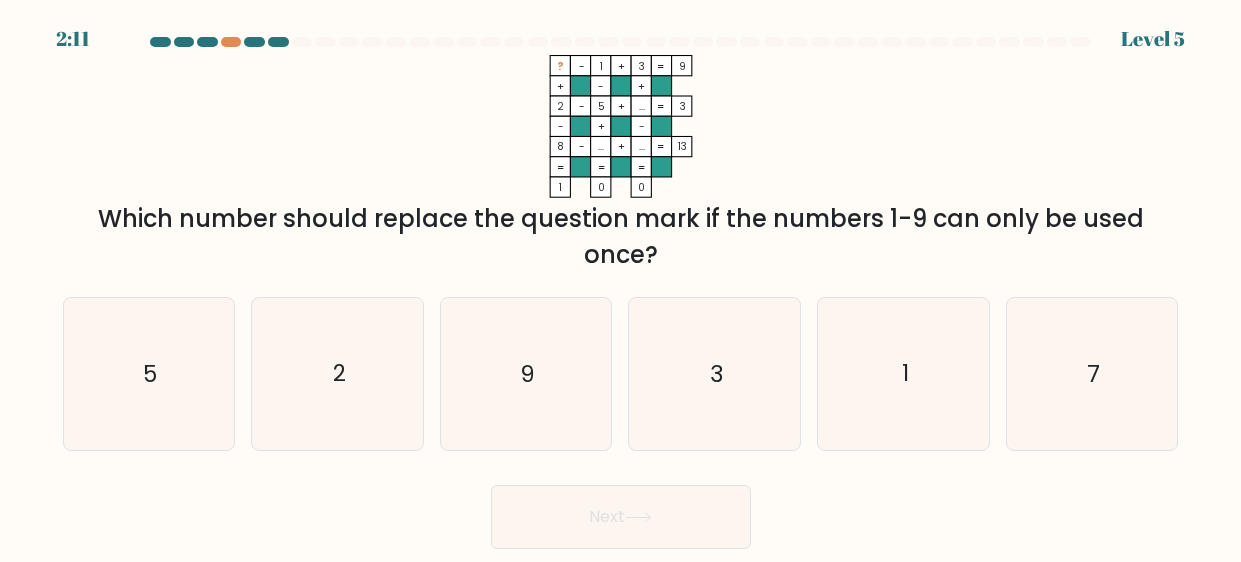 click on "?    -    1    +    3    9    +    -    +    2    -    5    +    ...    3    -    +    -    8    -    ...    +    ...    =   13    =   =   =   =   1    0    0    =
Which number should replace the question mark if the numbers 1-9 can only be used once?" at bounding box center [621, 164] 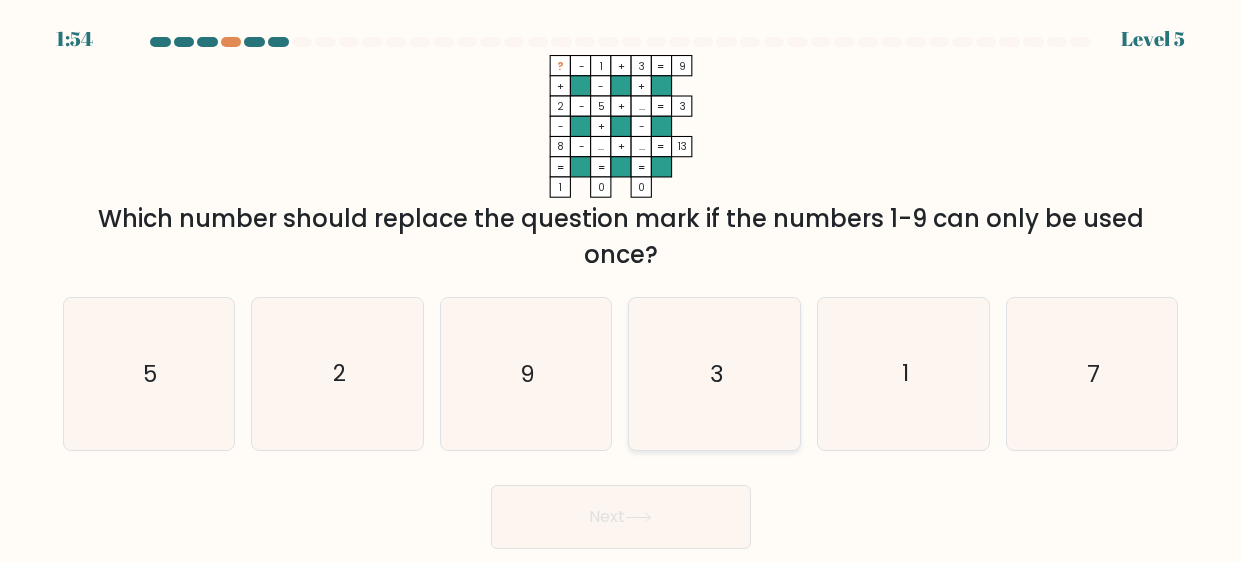 click on "3" 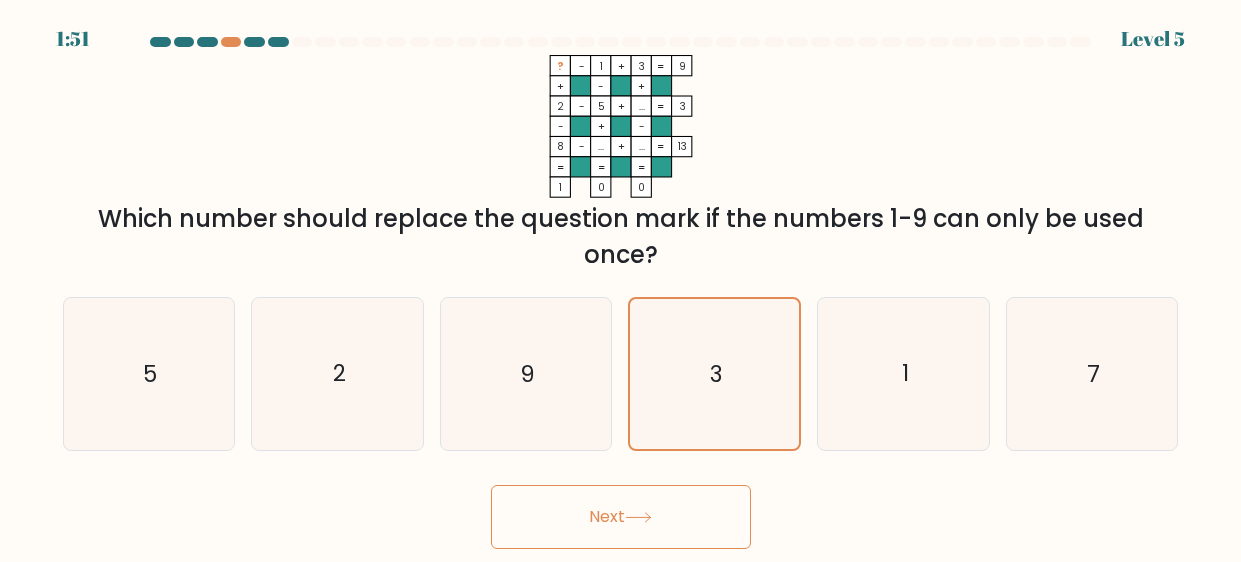 click on "Next" at bounding box center (621, 512) 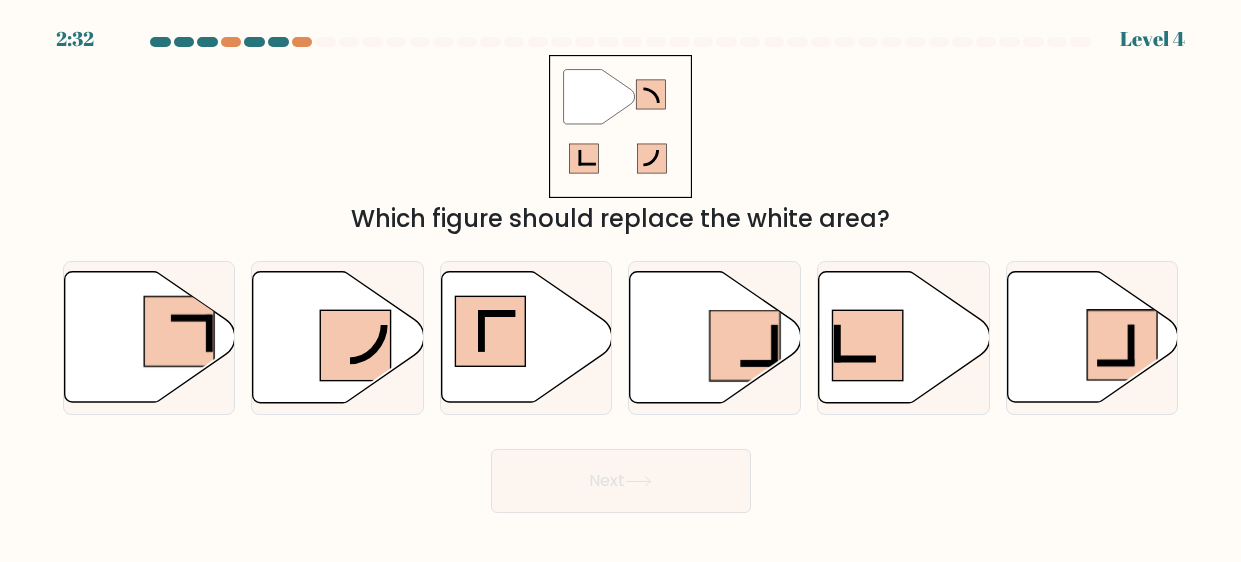 click on "2:32
Level 4" at bounding box center (620, 281) 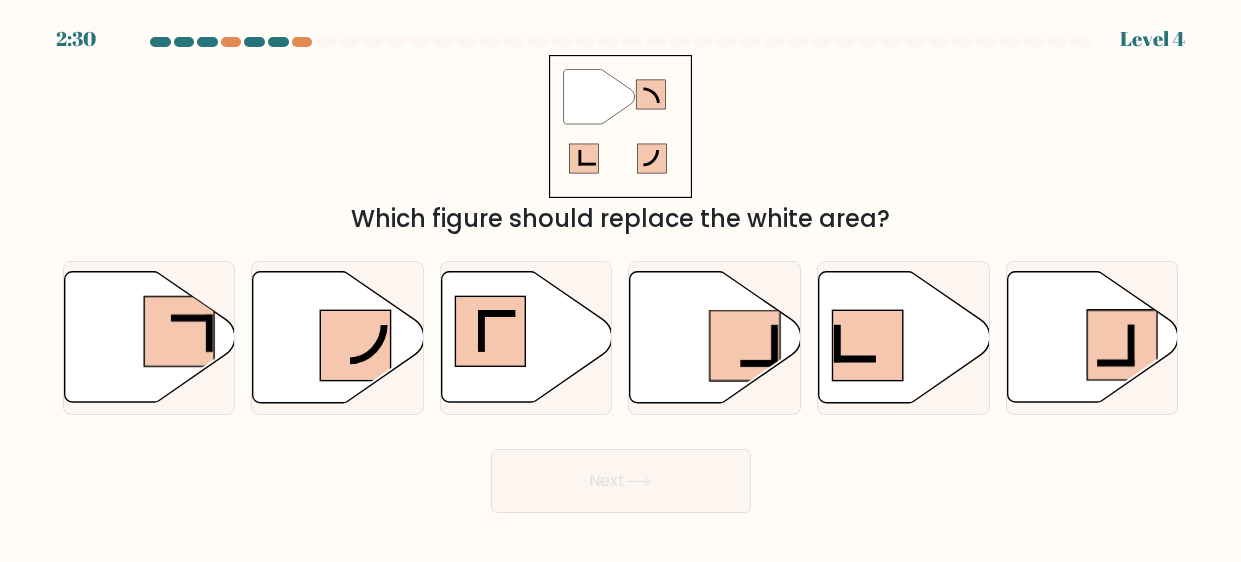 click on "2:30
Level 4" at bounding box center [620, 281] 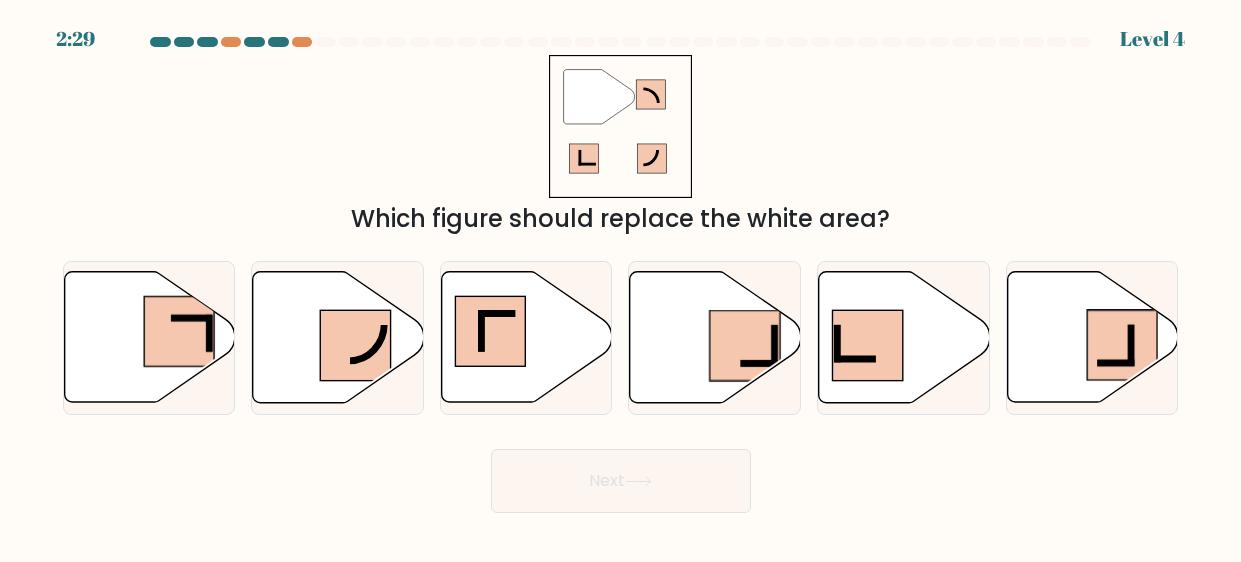 click on "2:29
Level 4" at bounding box center [620, 281] 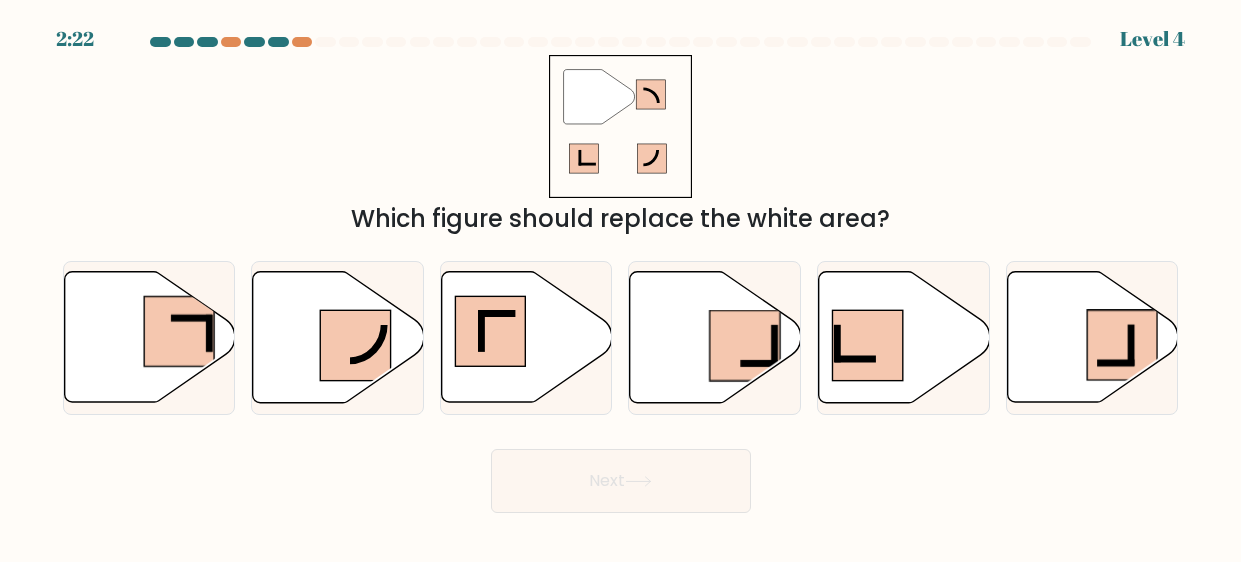 click on "2:22
Level 4" at bounding box center [620, 281] 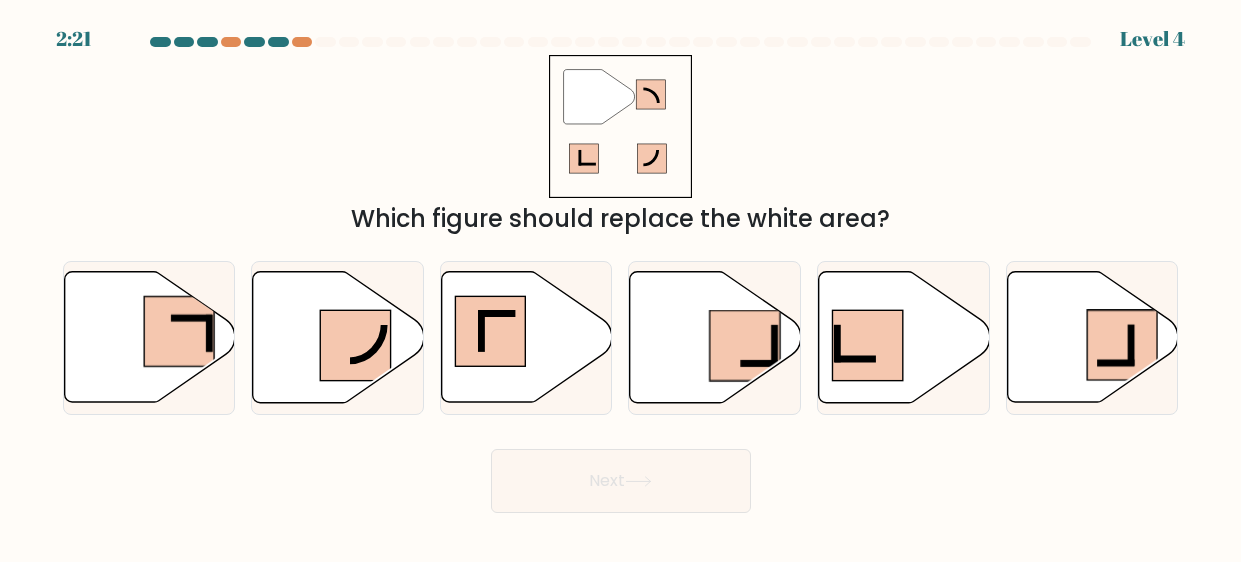 click on "2:21
Level 4" at bounding box center [620, 281] 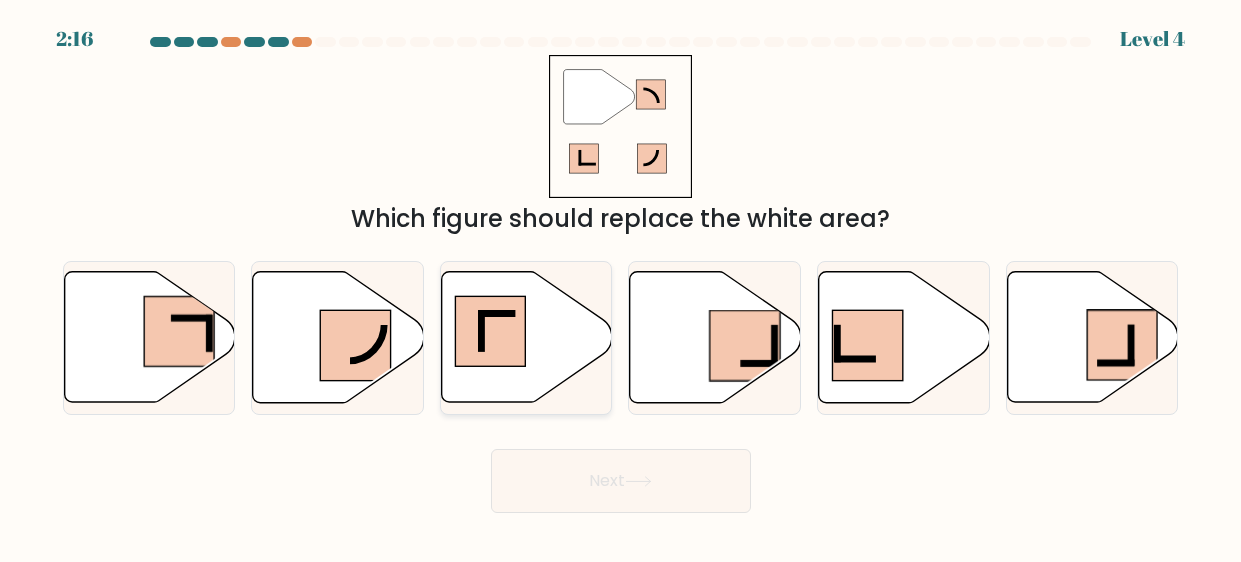 click 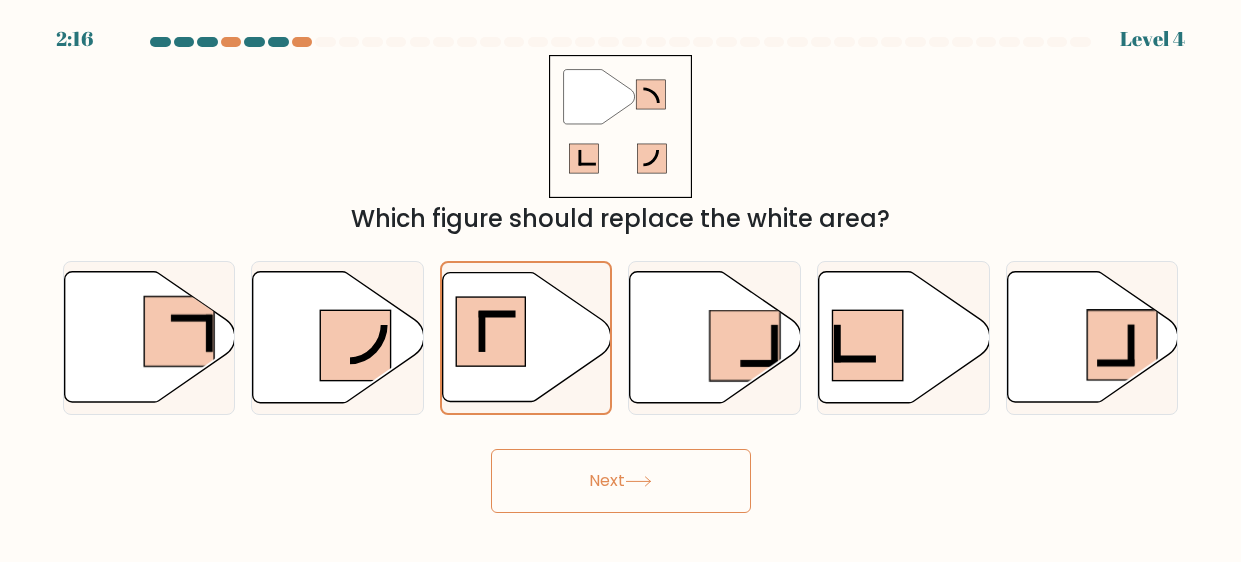 click on "Next" at bounding box center [621, 481] 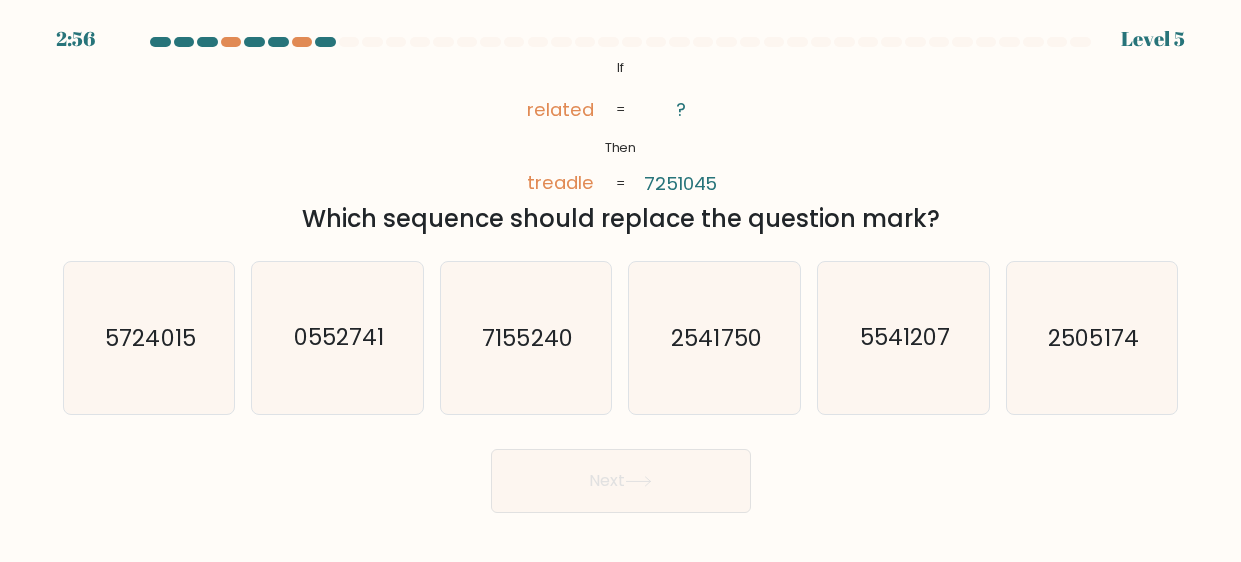 click on "Next" at bounding box center (621, 476) 